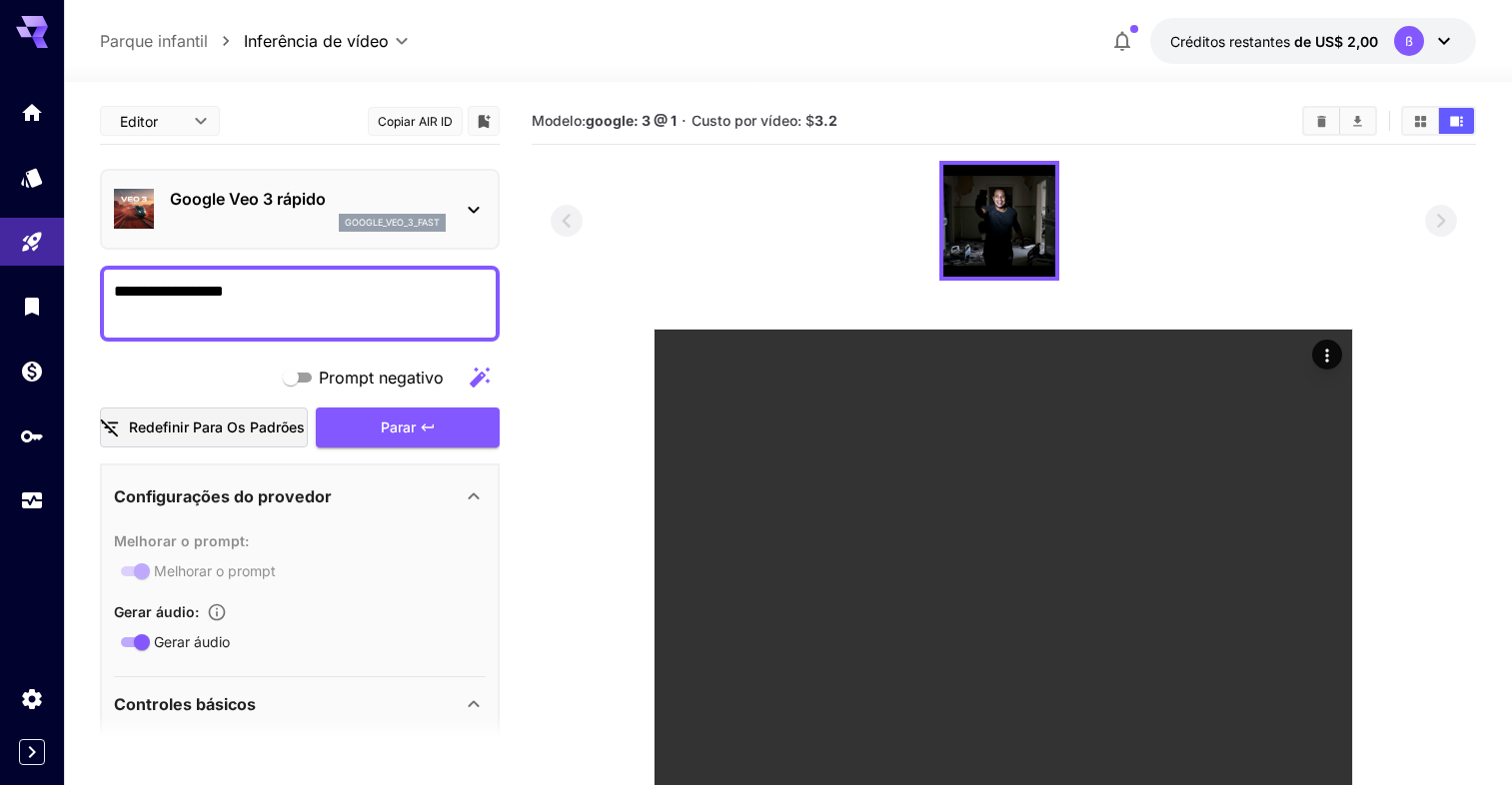 scroll, scrollTop: 300, scrollLeft: 0, axis: vertical 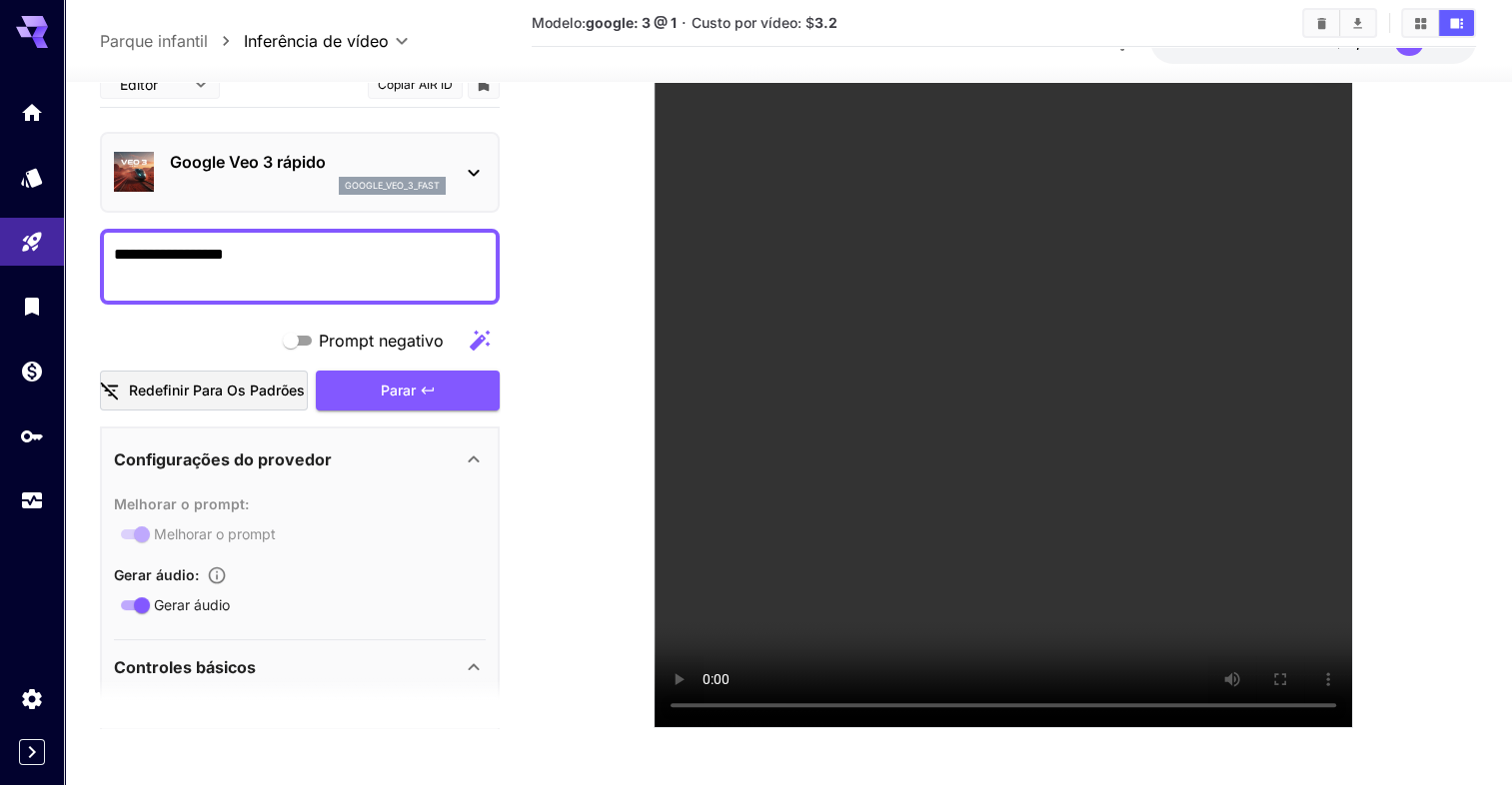 click on "**********" at bounding box center [756, 244] 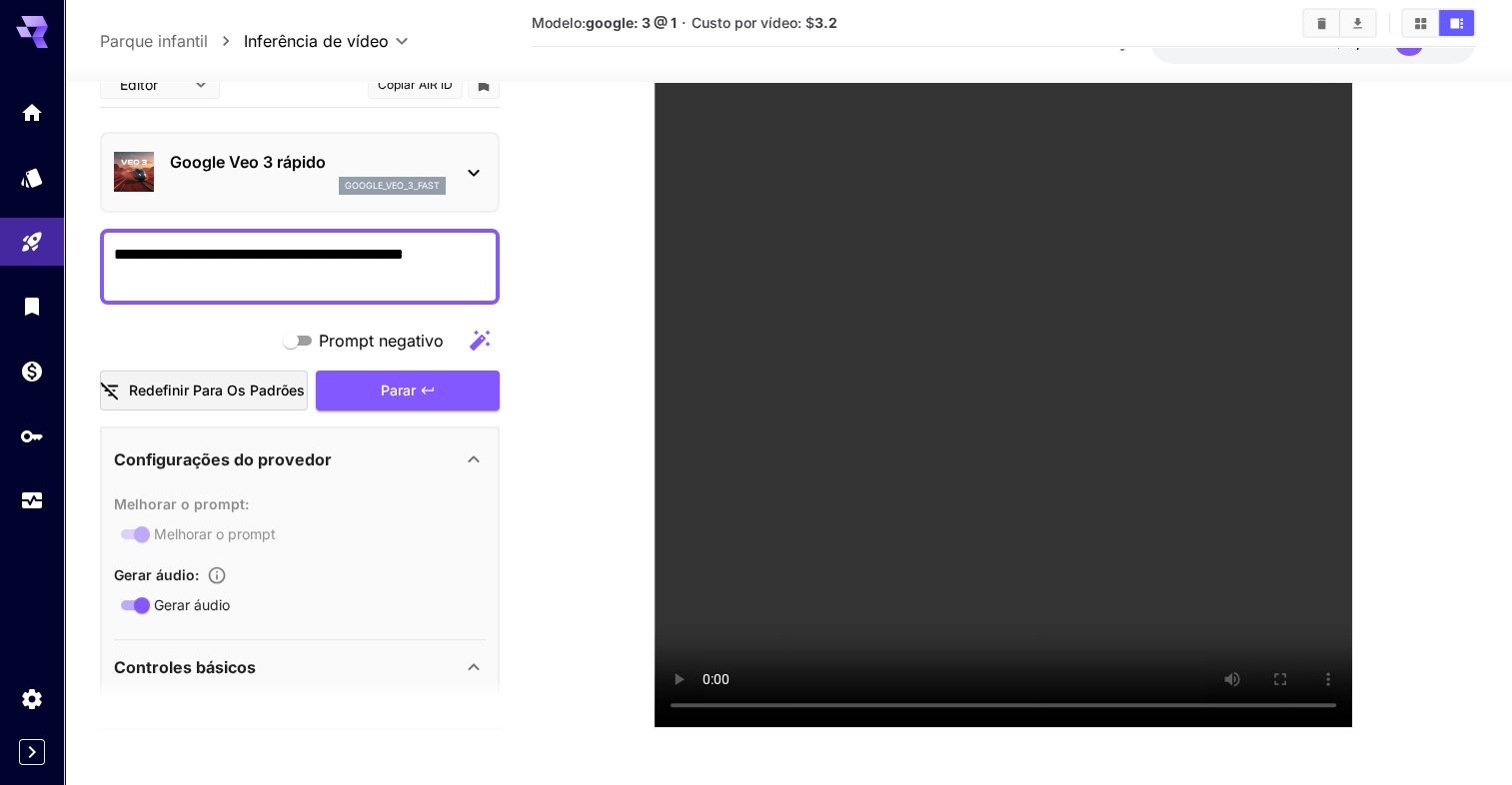 click on "**********" at bounding box center [787, 285] 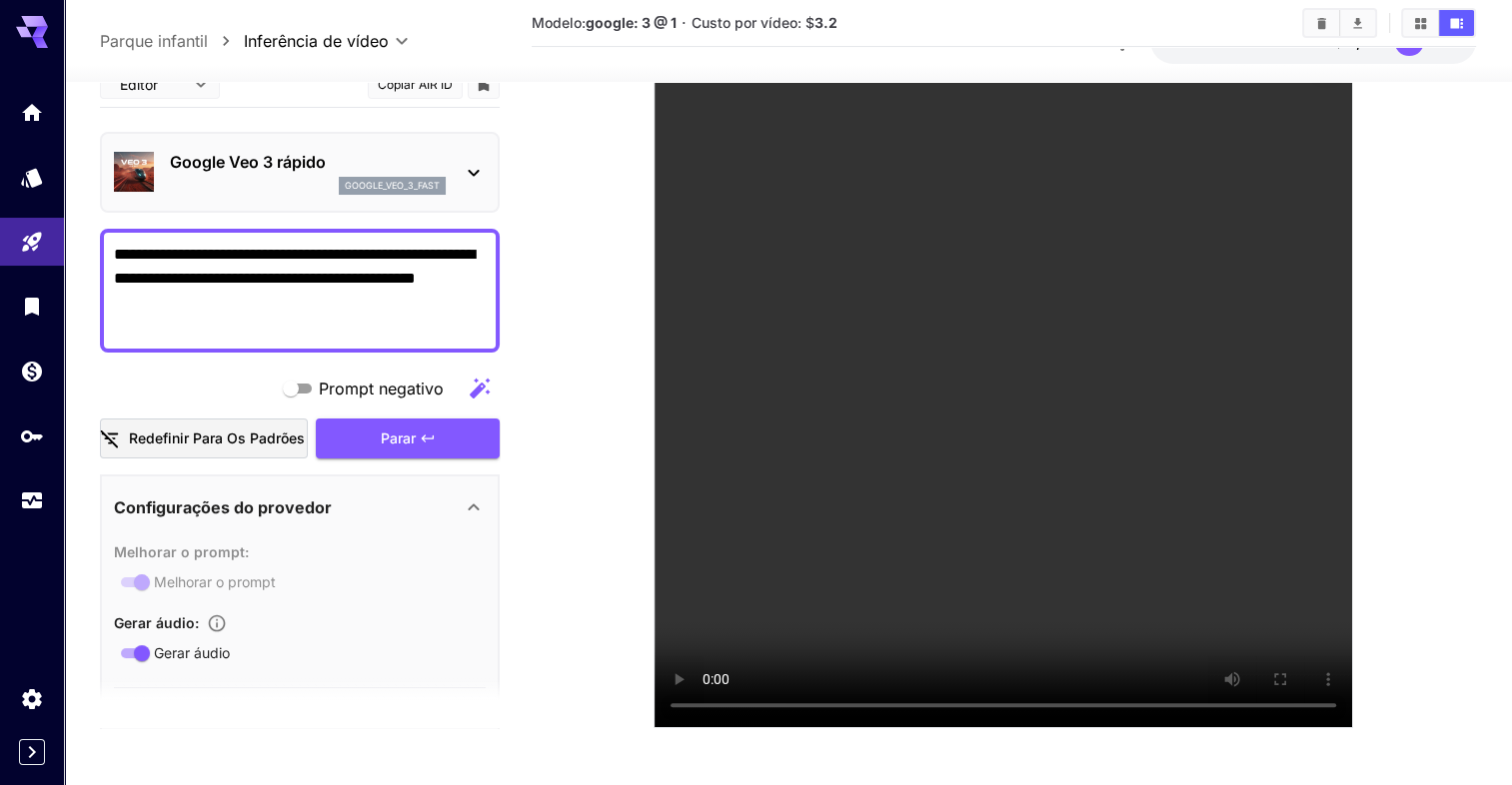 click on "**********" at bounding box center [300, 291] 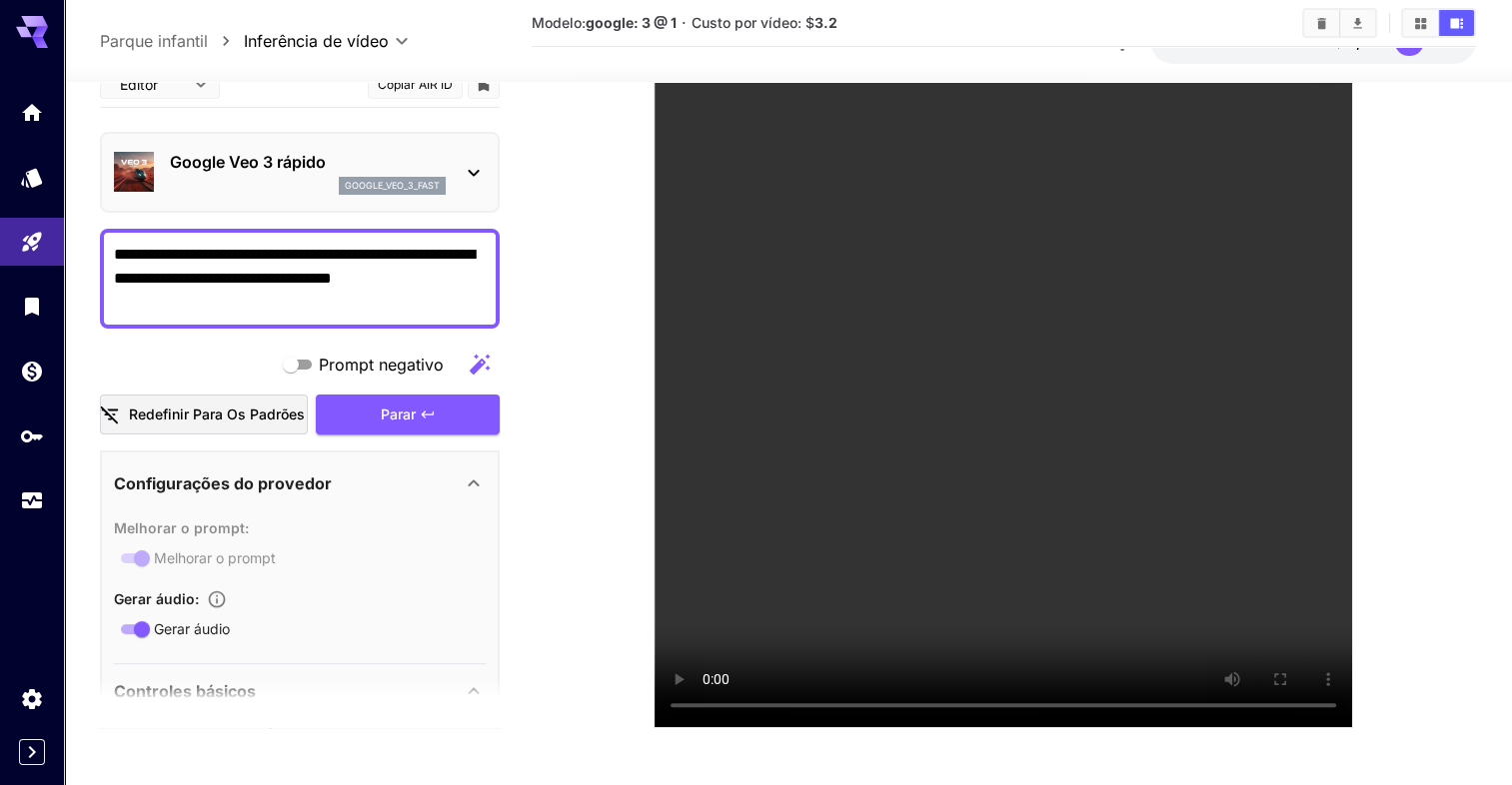 drag, startPoint x: 455, startPoint y: 297, endPoint x: 467, endPoint y: 274, distance: 25.942244 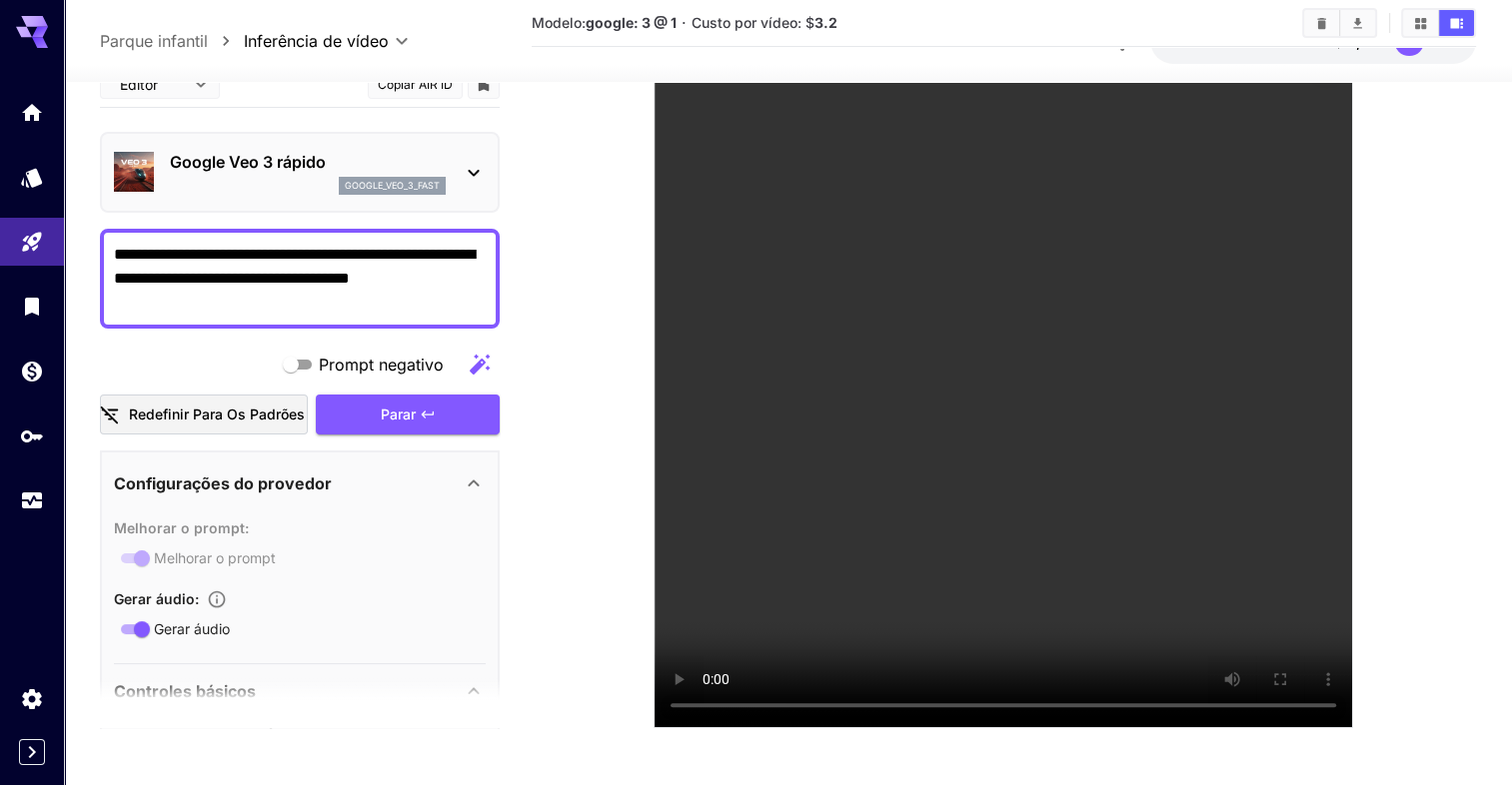 click on "**********" at bounding box center (300, 279) 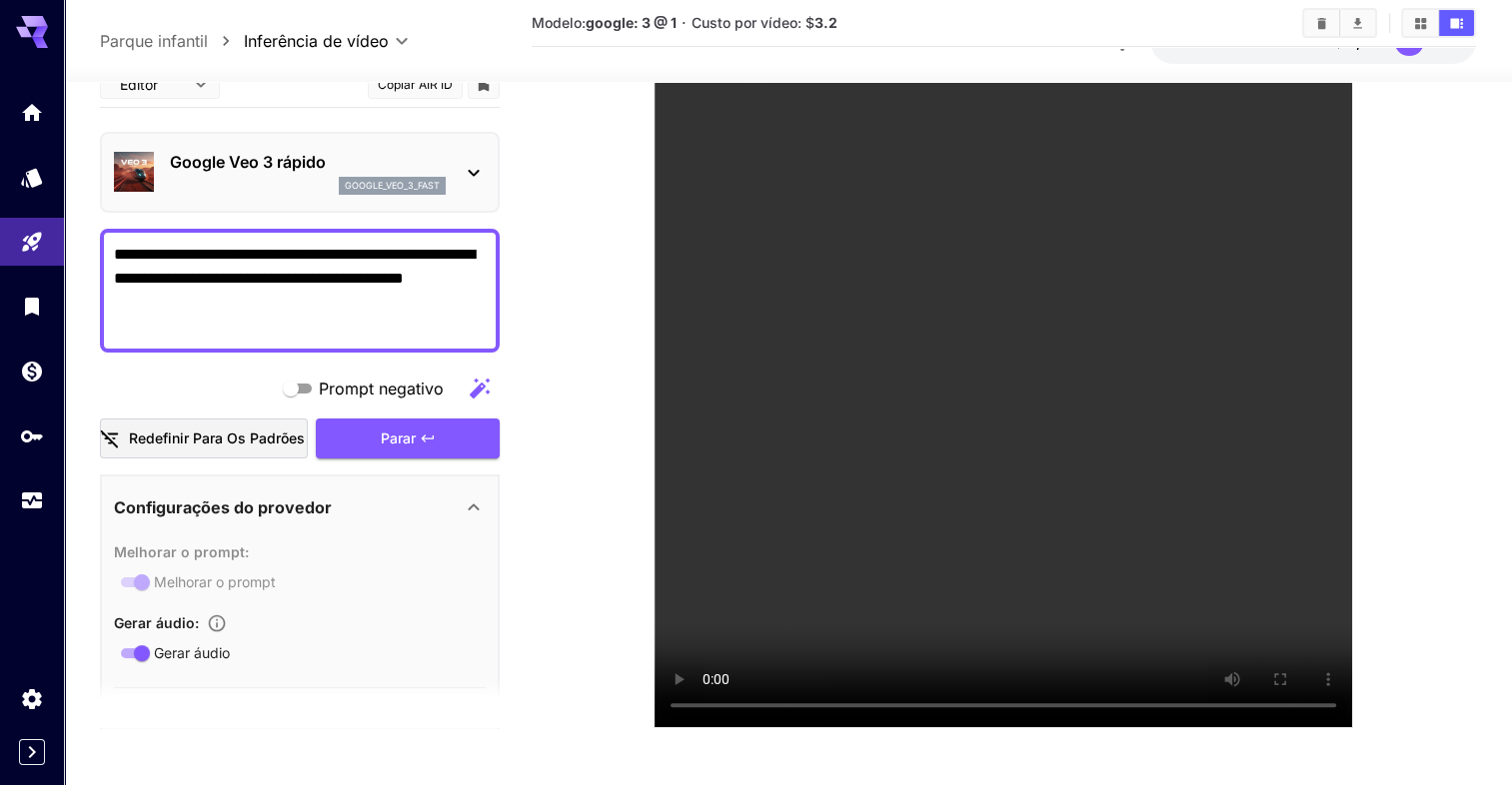 click on "**********" at bounding box center (300, 291) 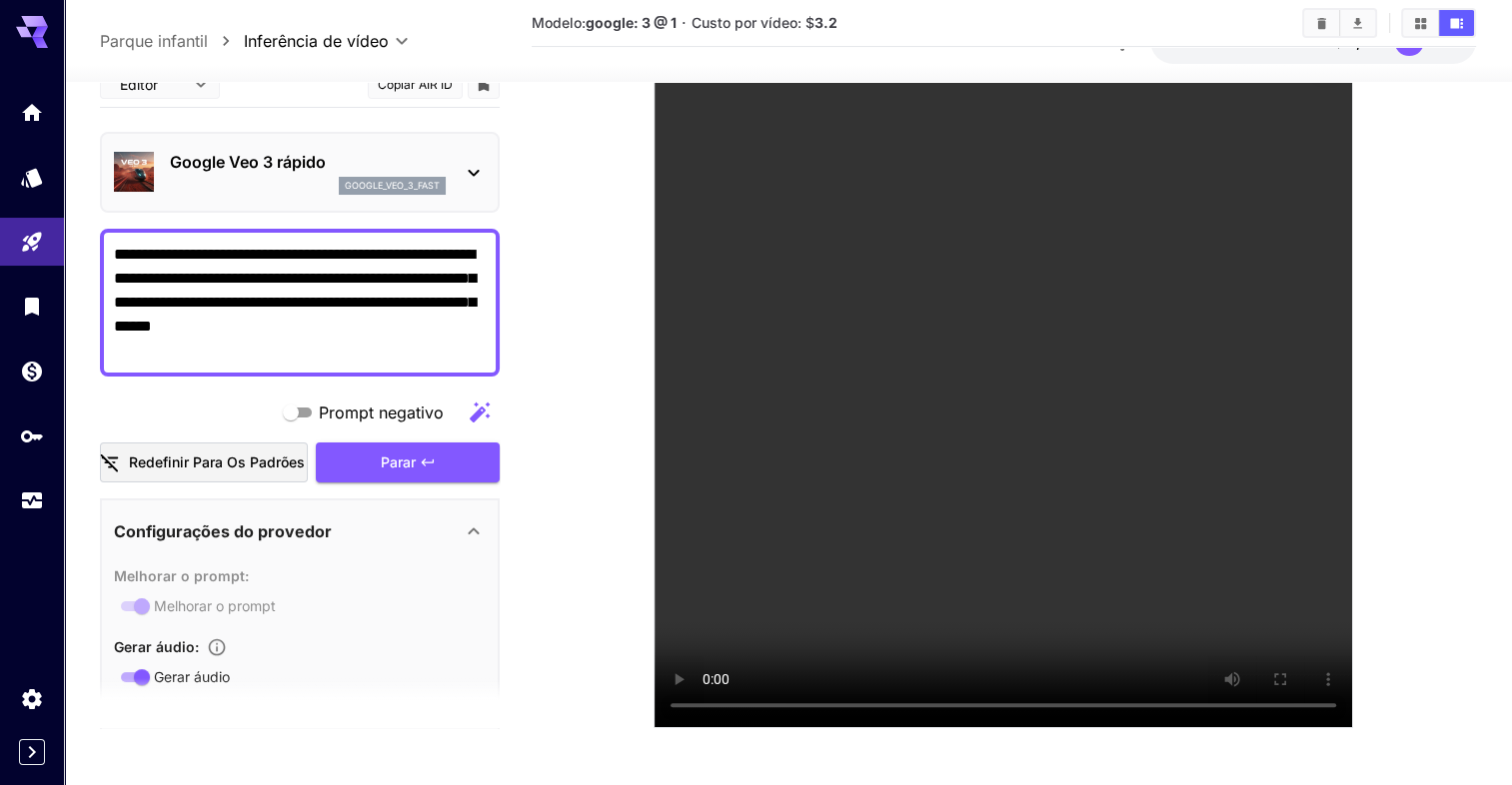 click on "**********" at bounding box center (300, 303) 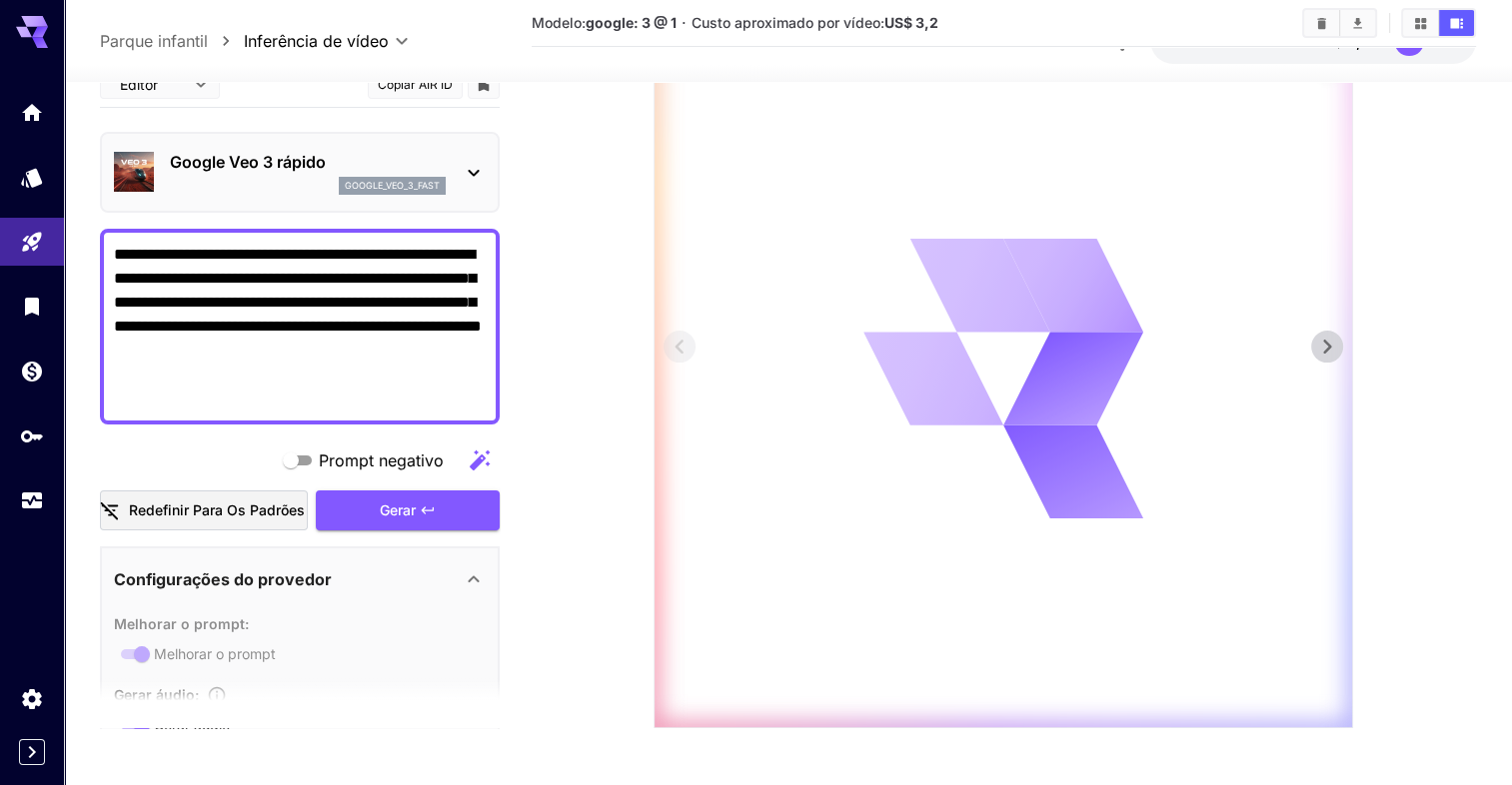 drag, startPoint x: 1145, startPoint y: 371, endPoint x: 1079, endPoint y: 416, distance: 79.88116 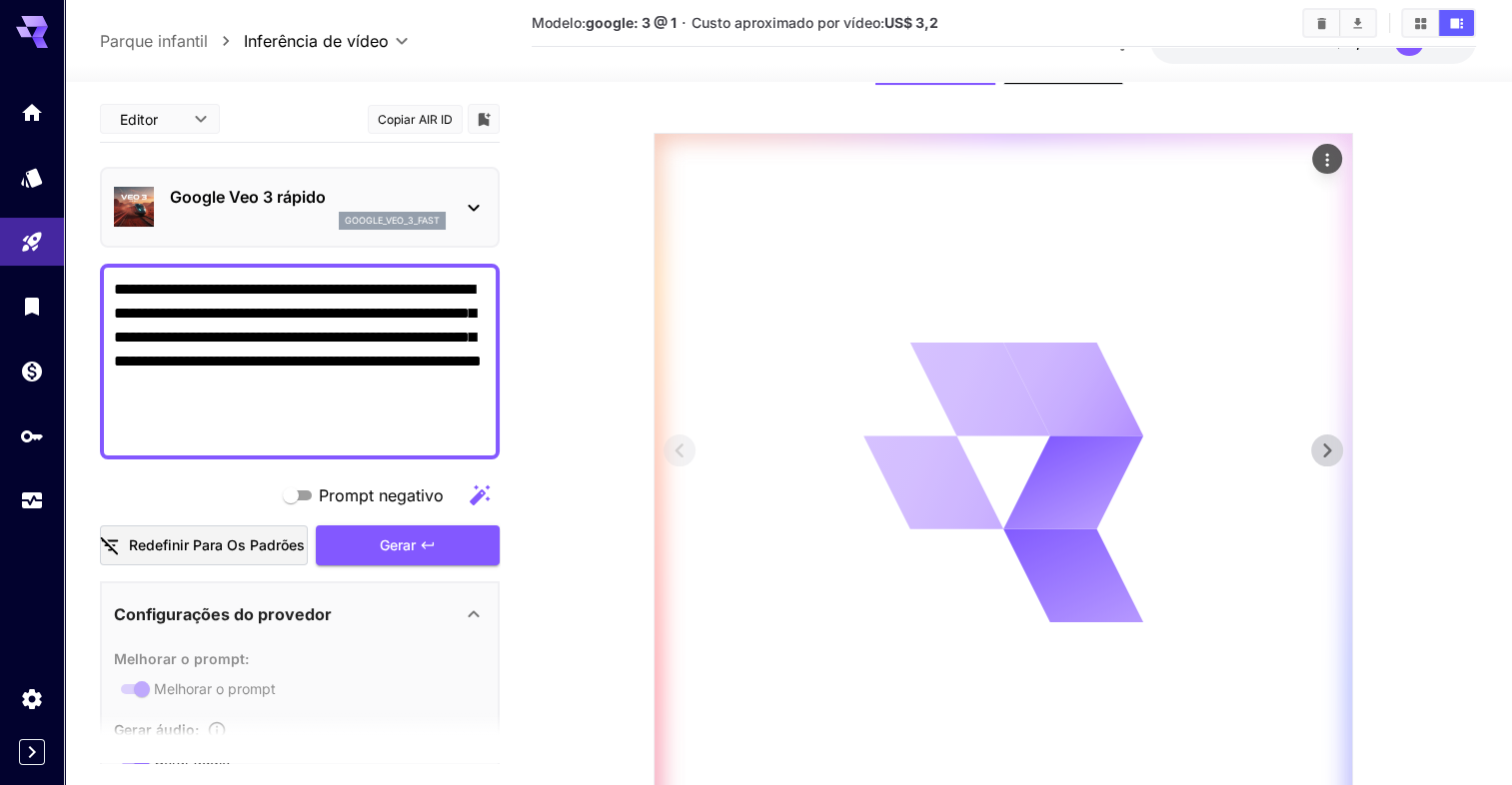 scroll, scrollTop: 200, scrollLeft: 0, axis: vertical 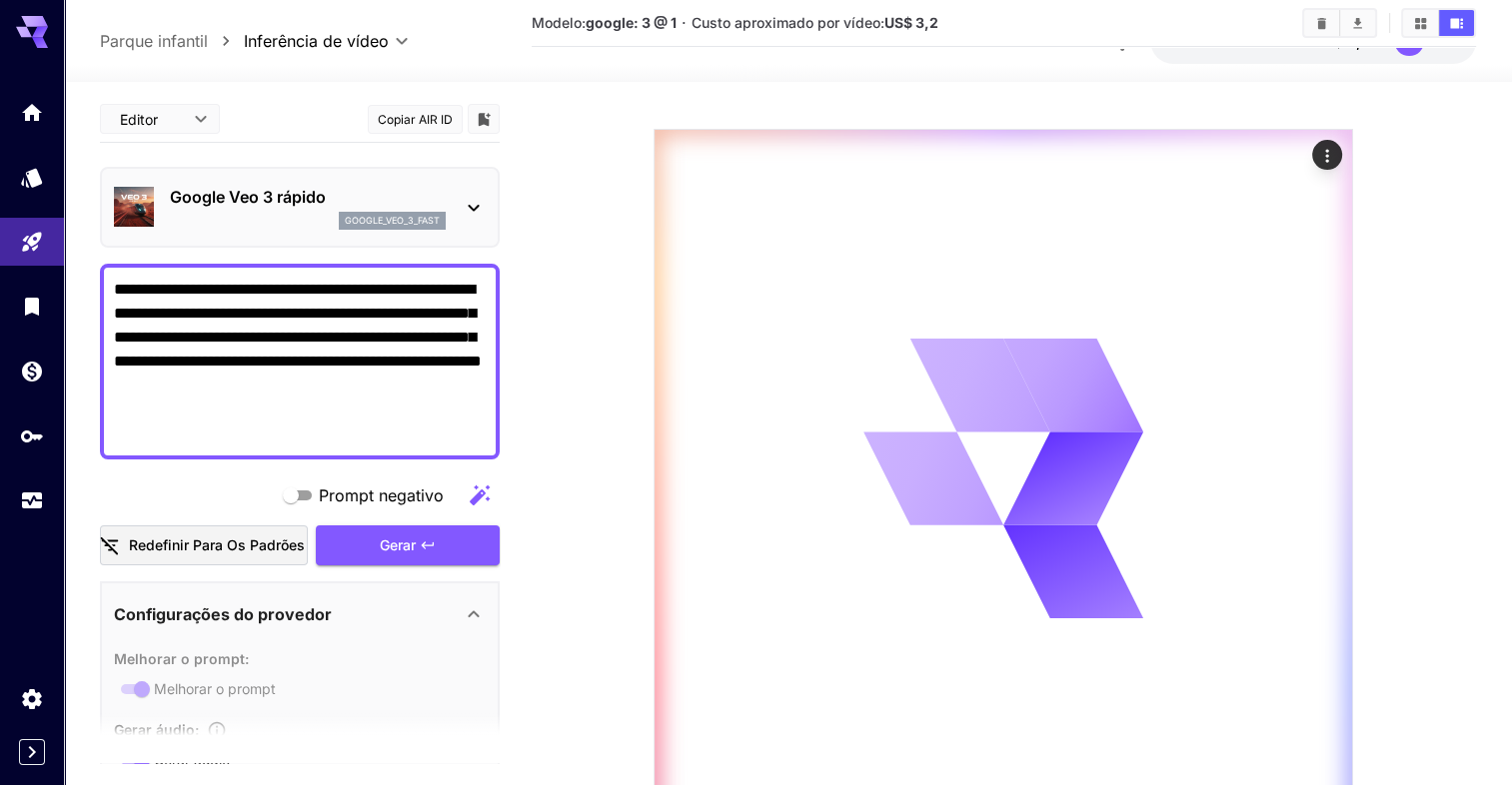 click on "**********" at bounding box center (300, 362) 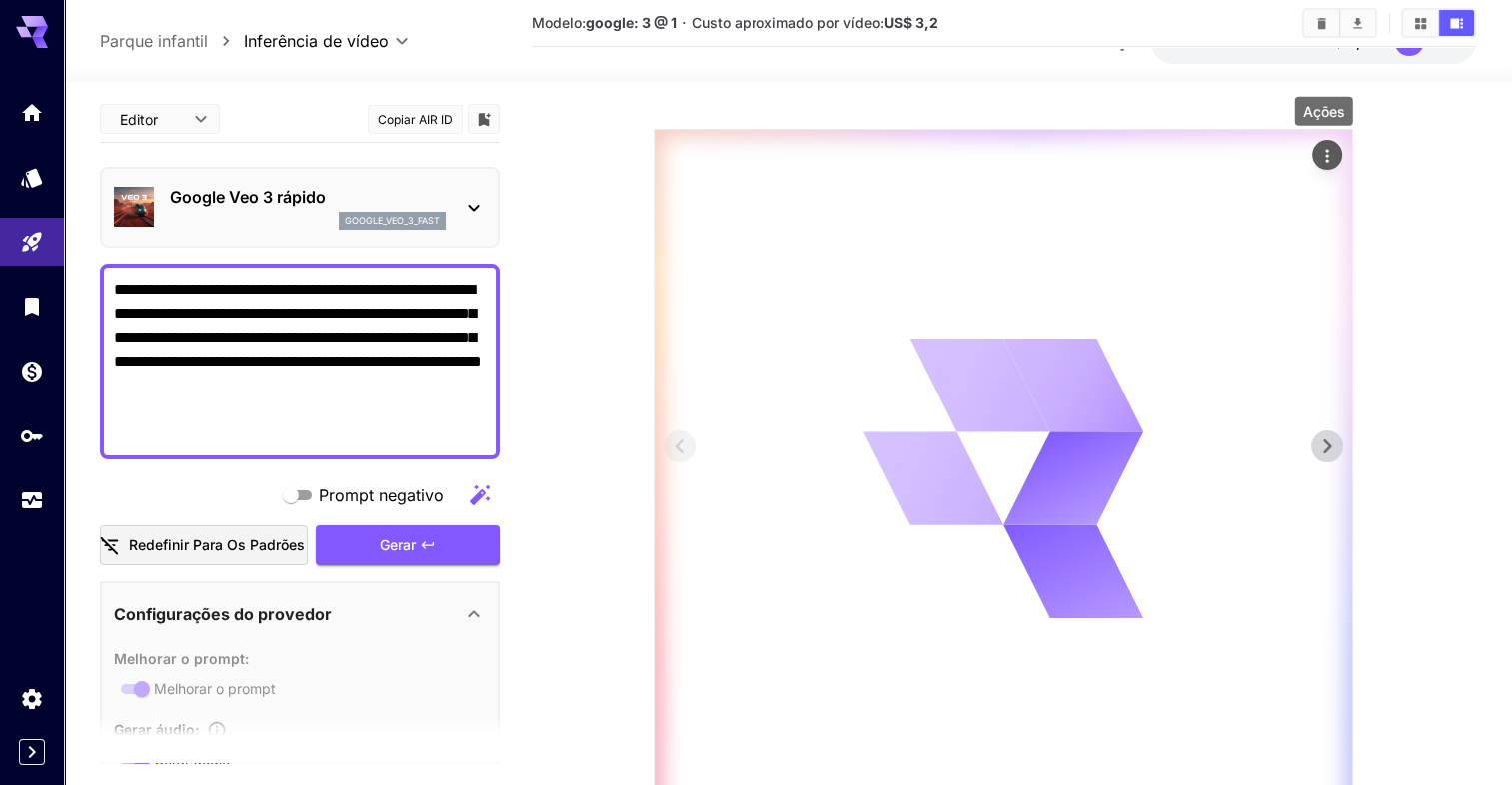 type on "**********" 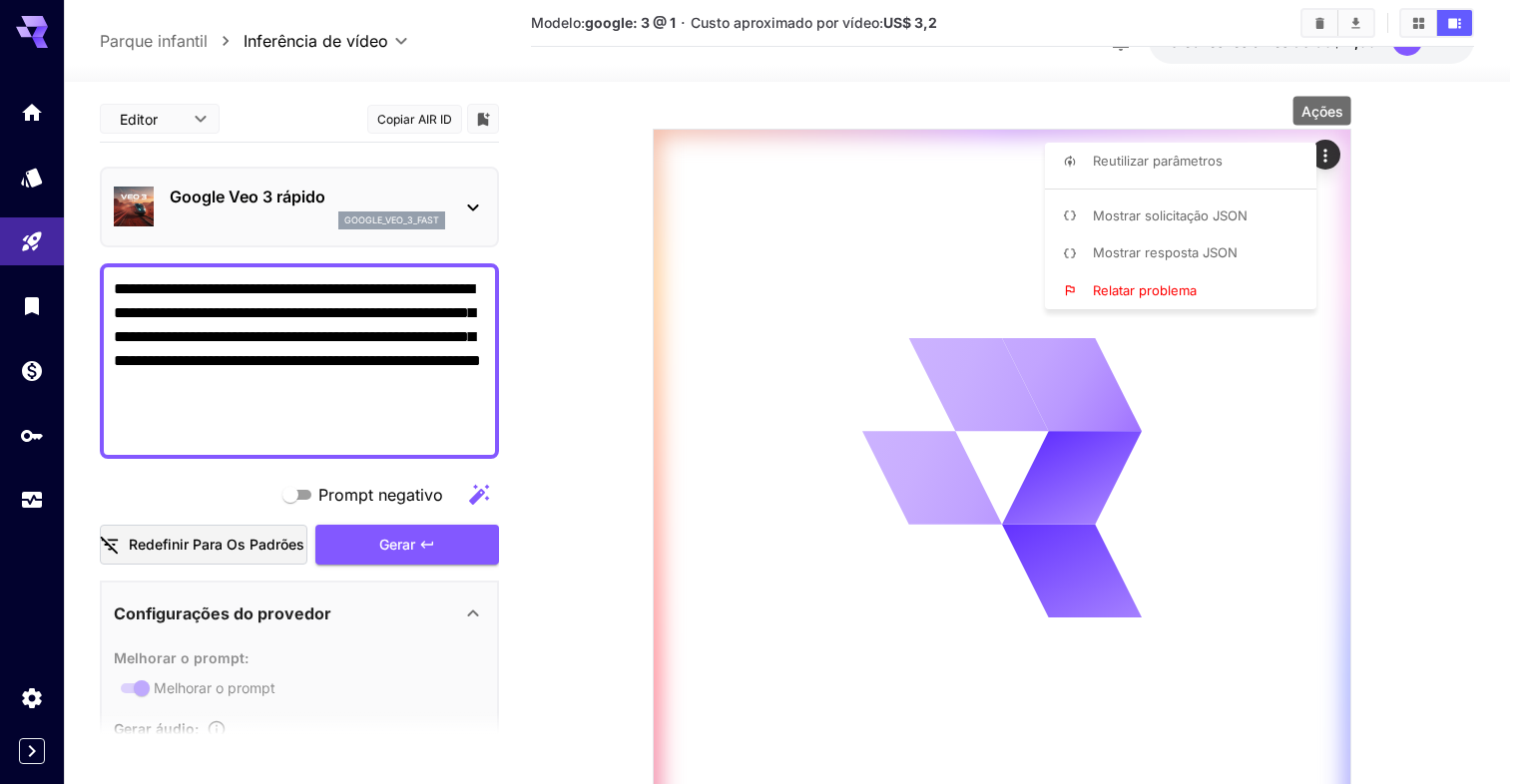 click at bounding box center (762, 392) 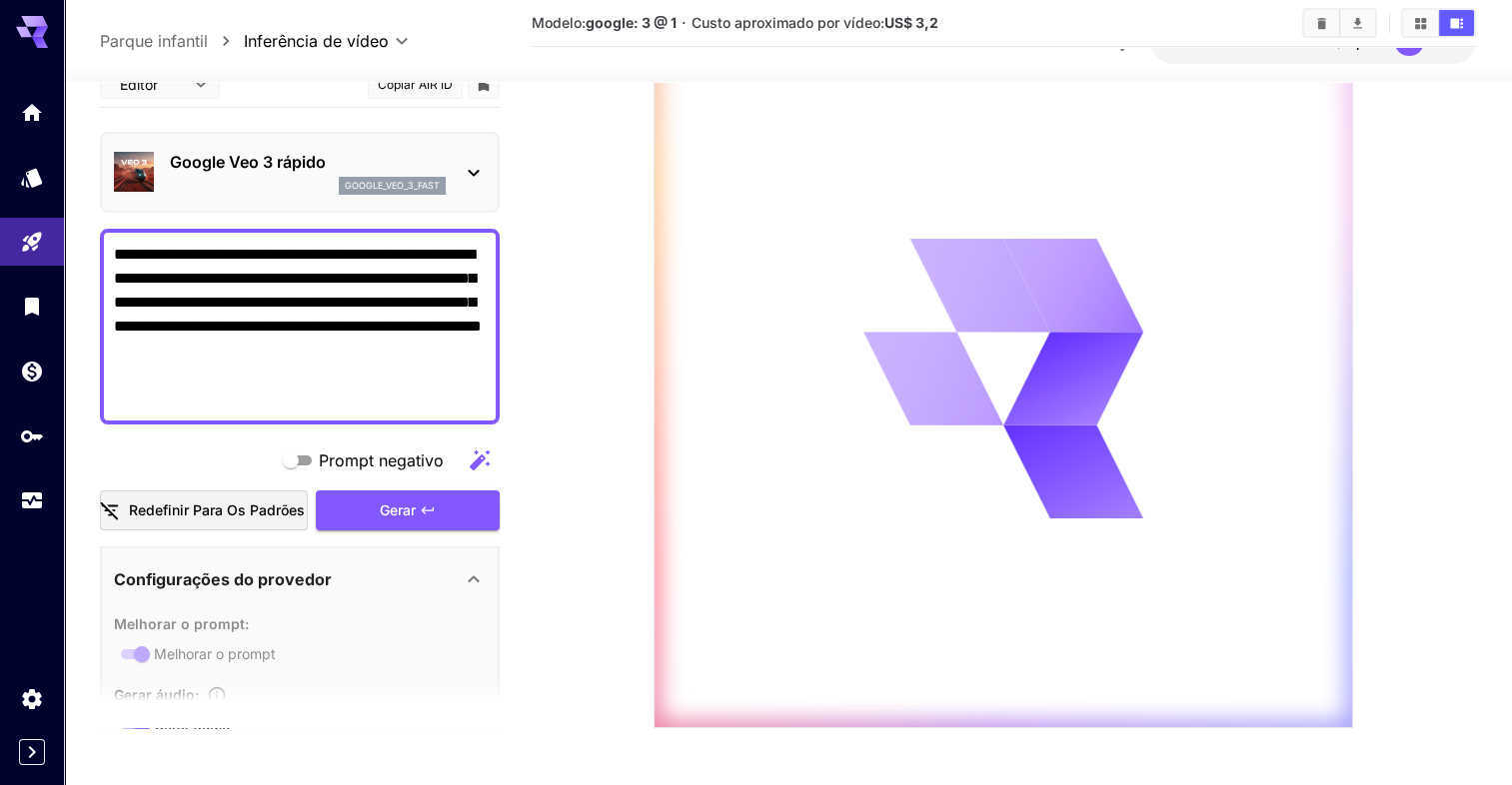 scroll, scrollTop: 303, scrollLeft: 0, axis: vertical 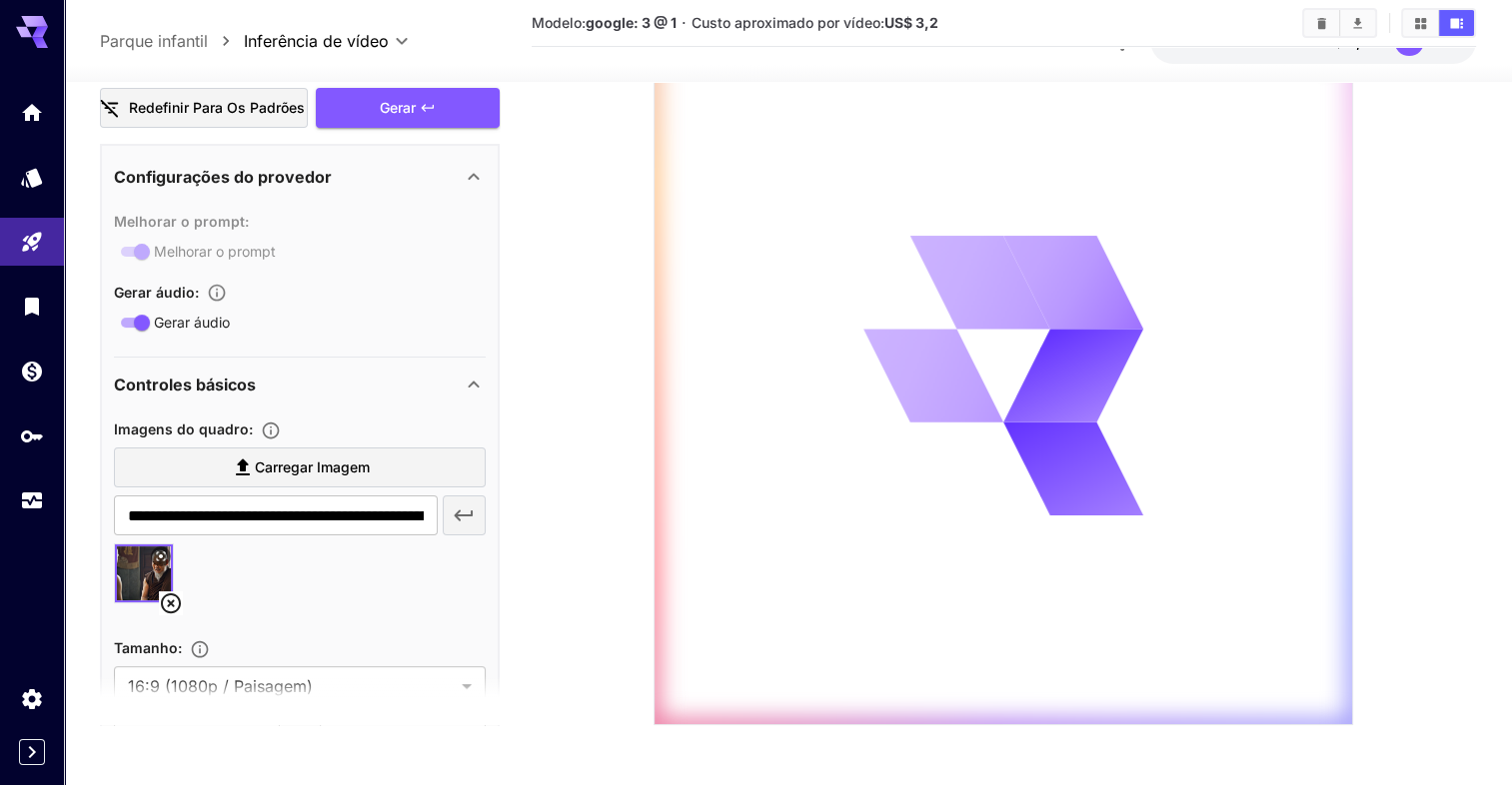 click 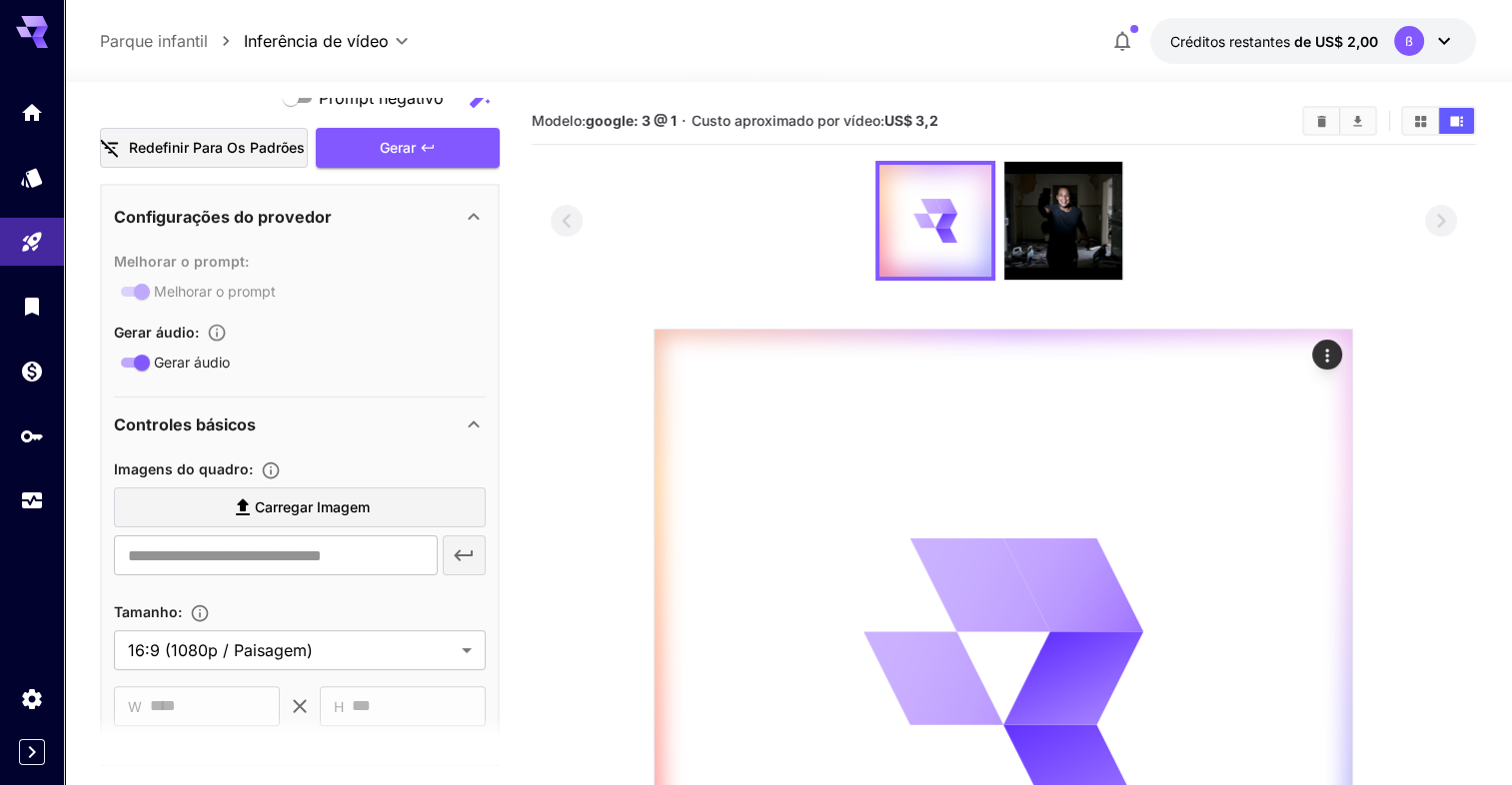 scroll, scrollTop: 0, scrollLeft: 0, axis: both 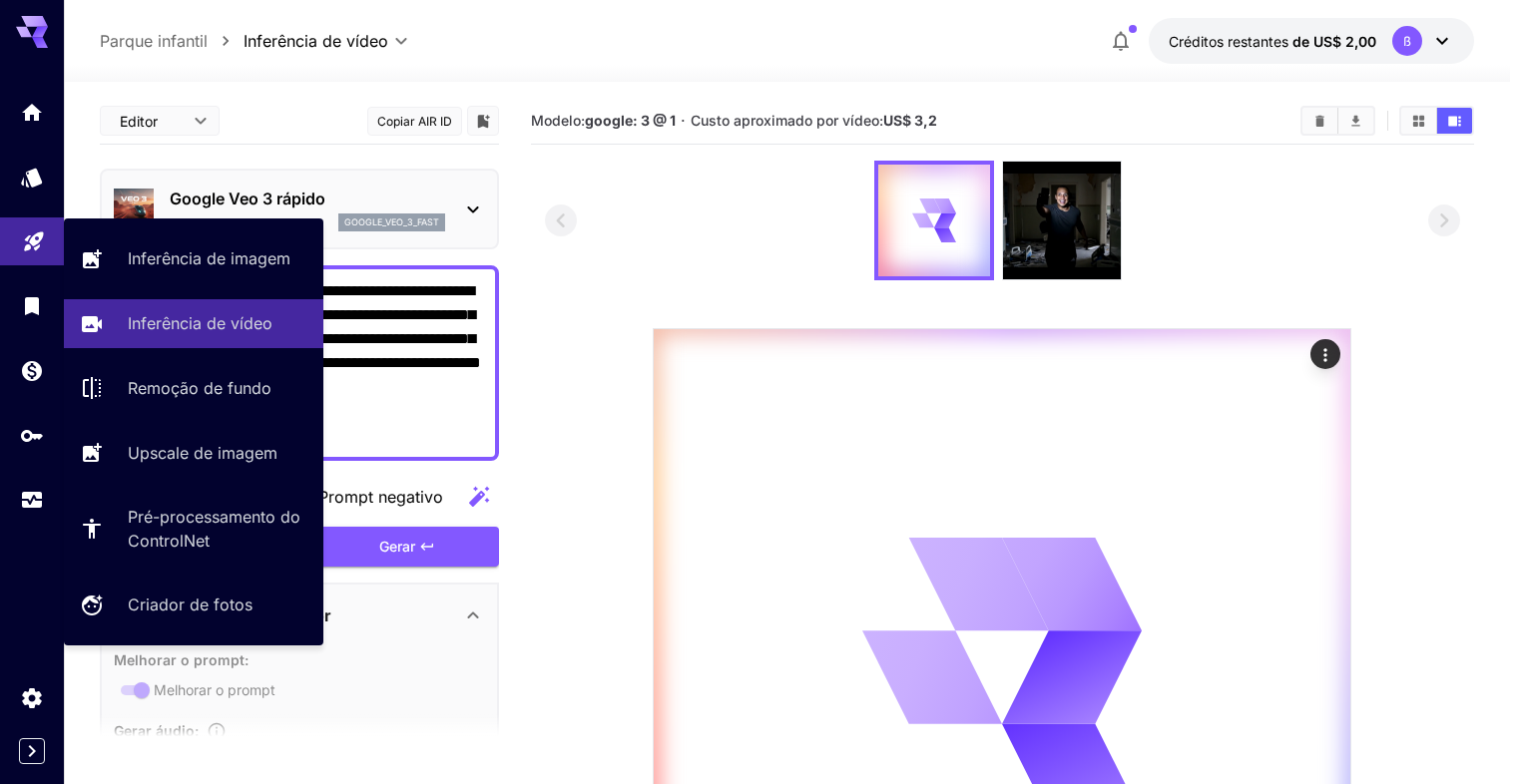 drag, startPoint x: 353, startPoint y: 417, endPoint x: 30, endPoint y: 235, distance: 370.74654 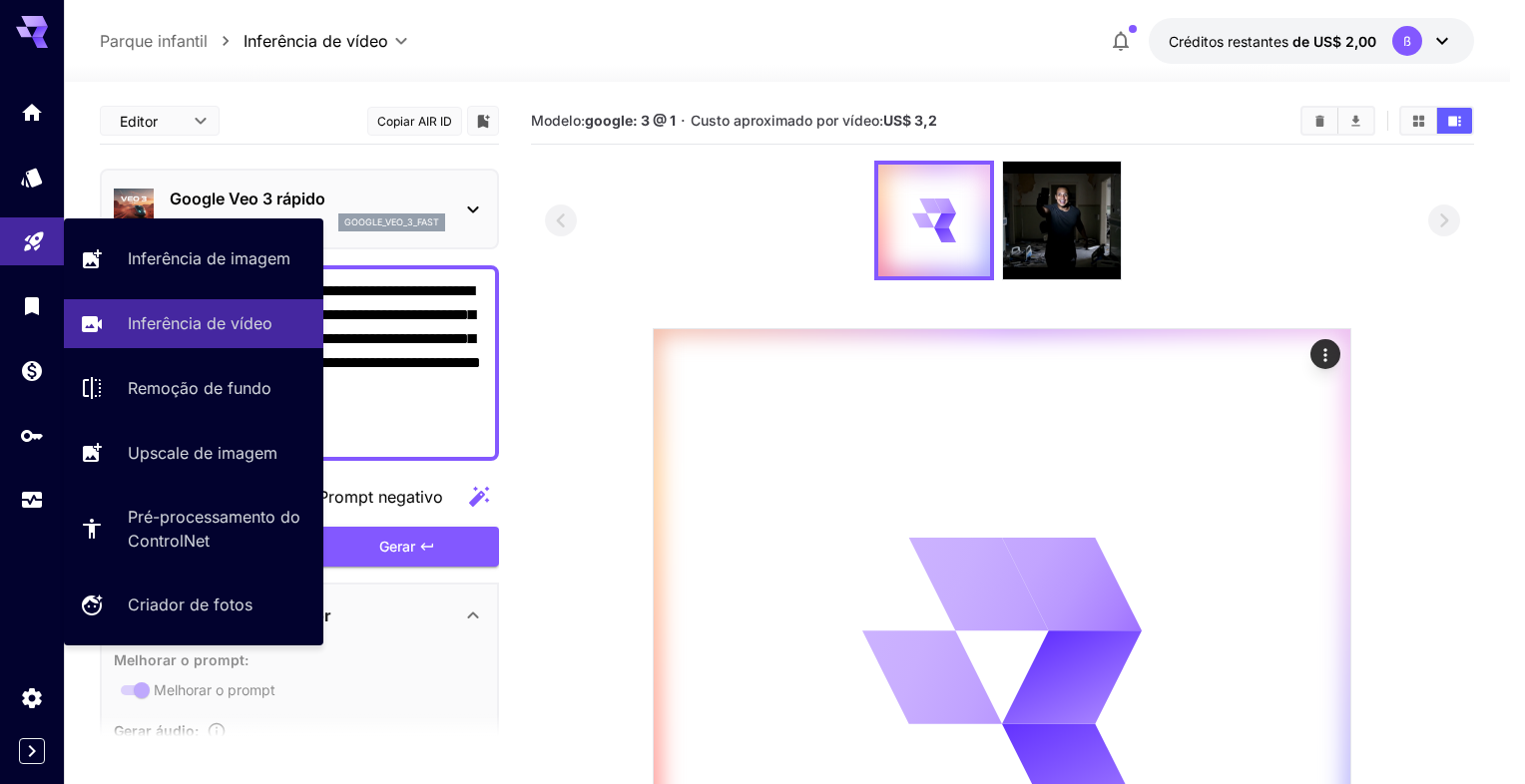 click on "**********" at bounding box center [755, 543] 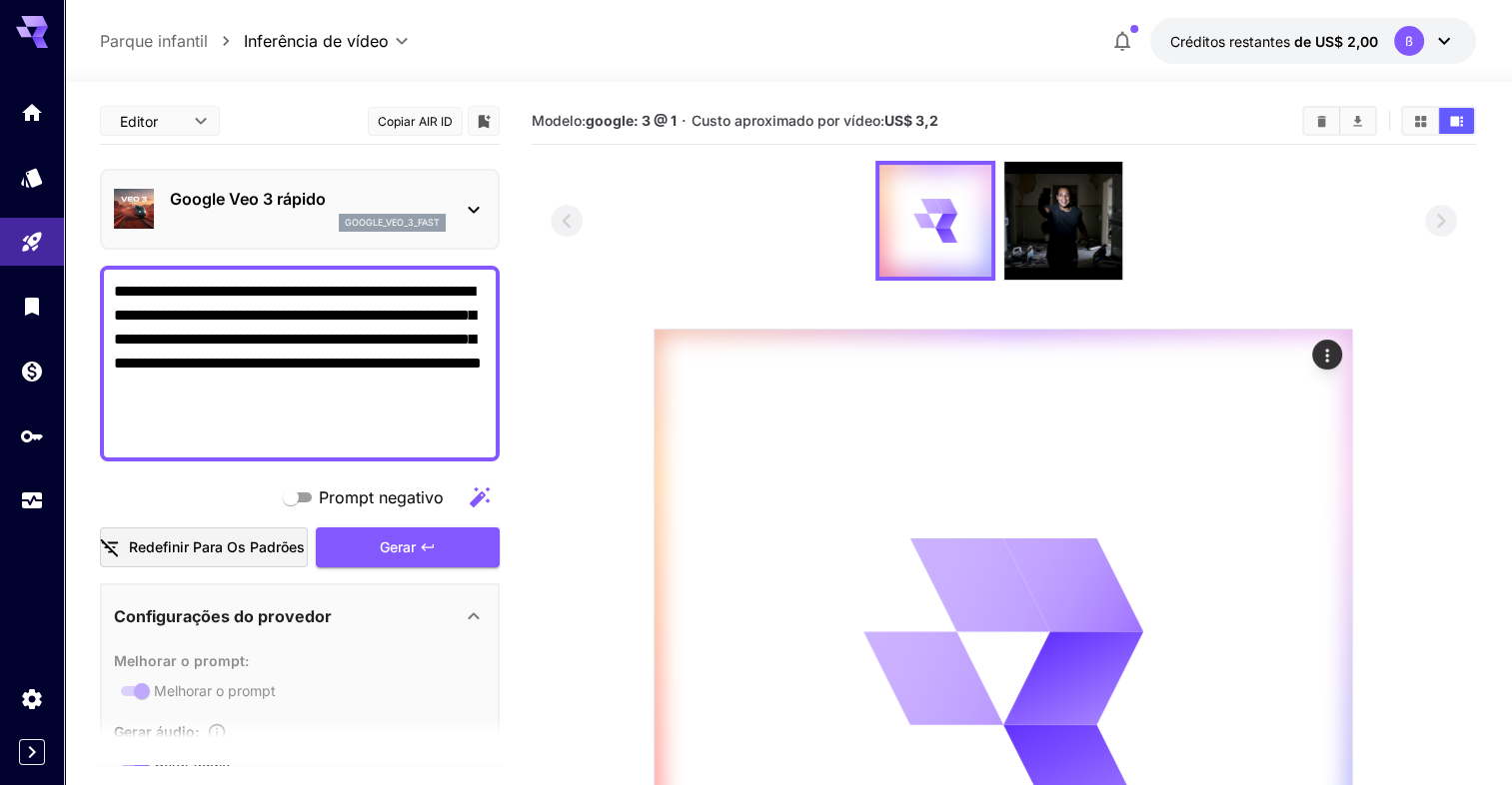 type 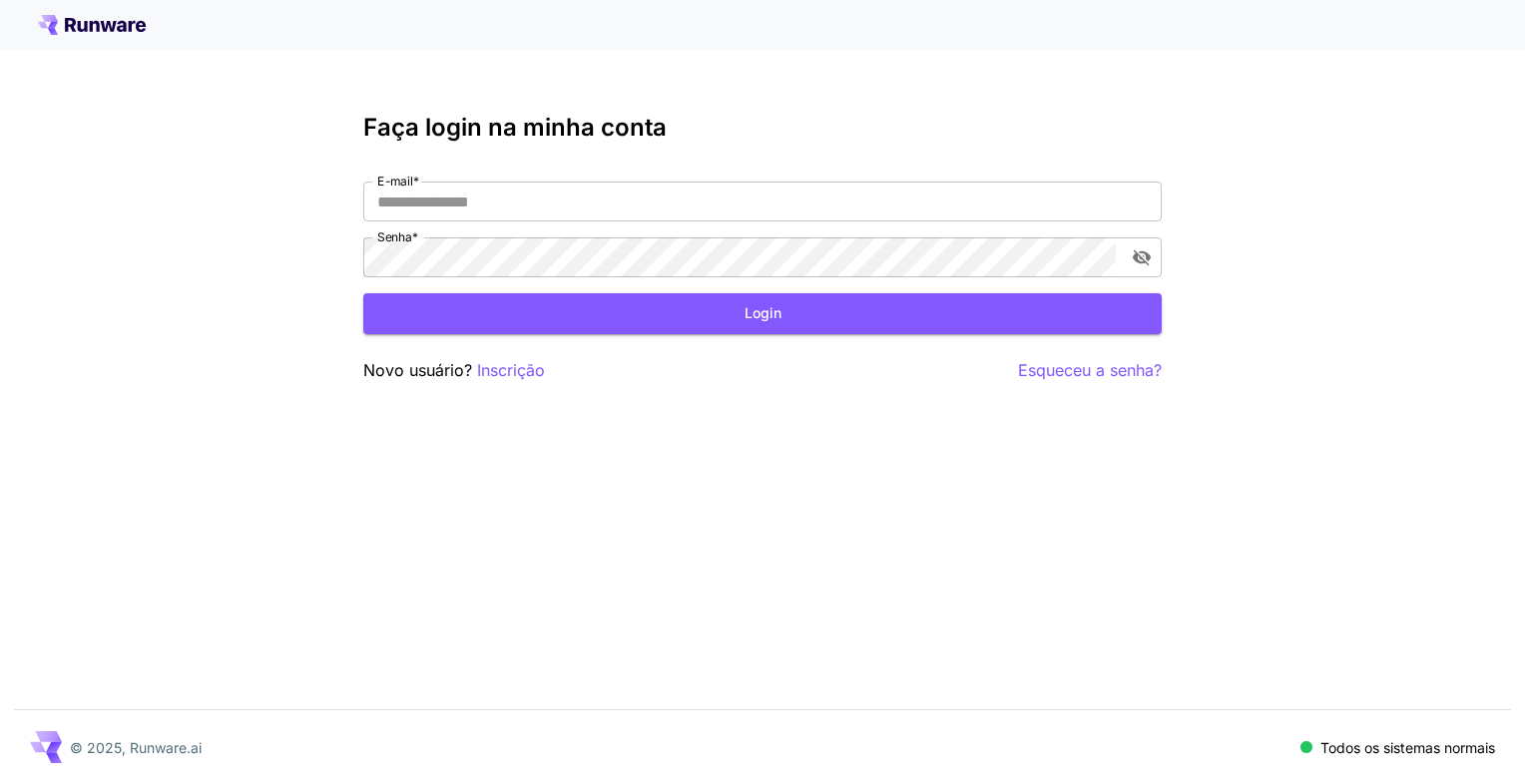 scroll, scrollTop: 0, scrollLeft: 0, axis: both 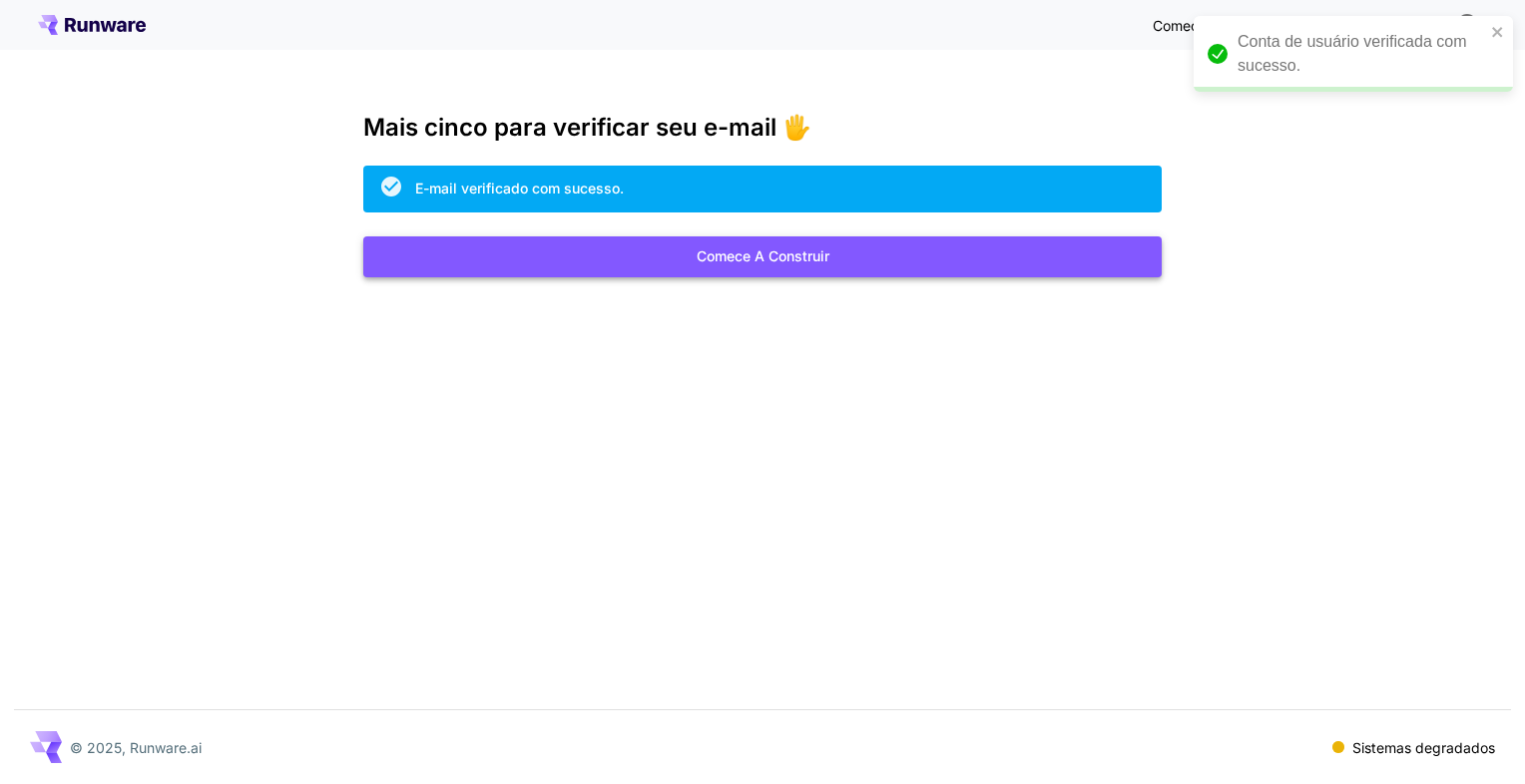 click on "Comece a construir" at bounding box center [762, 256] 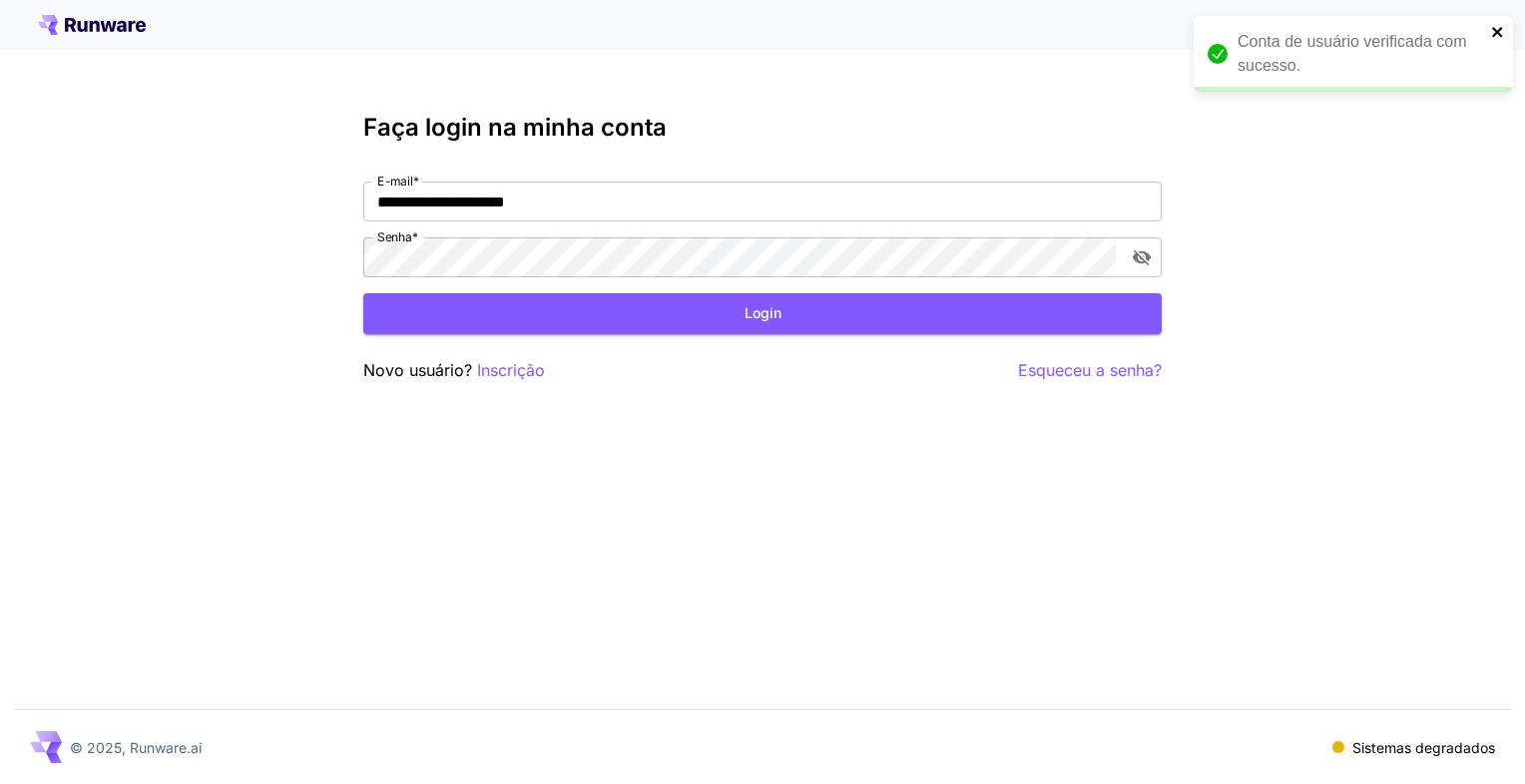 click 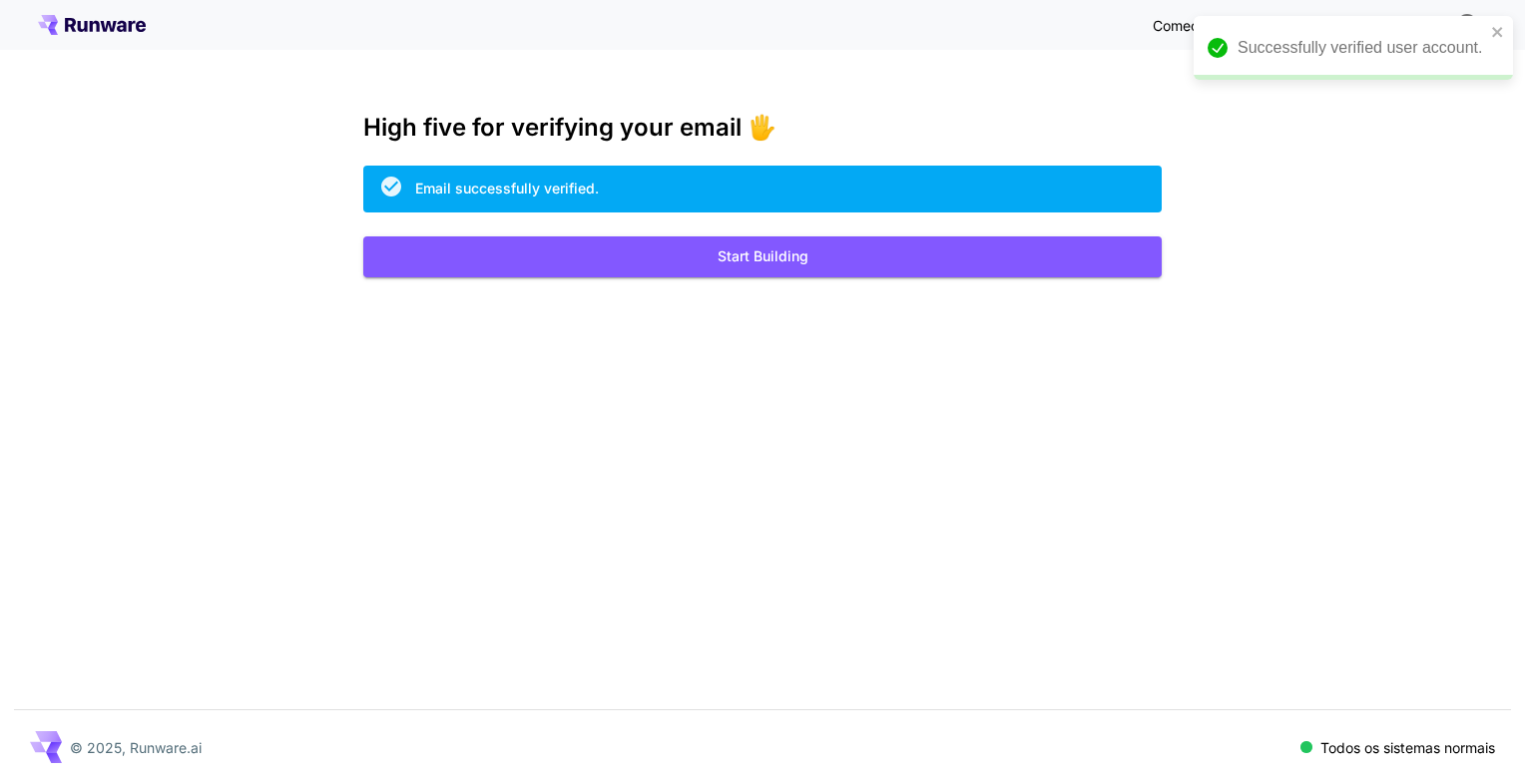 scroll, scrollTop: 0, scrollLeft: 0, axis: both 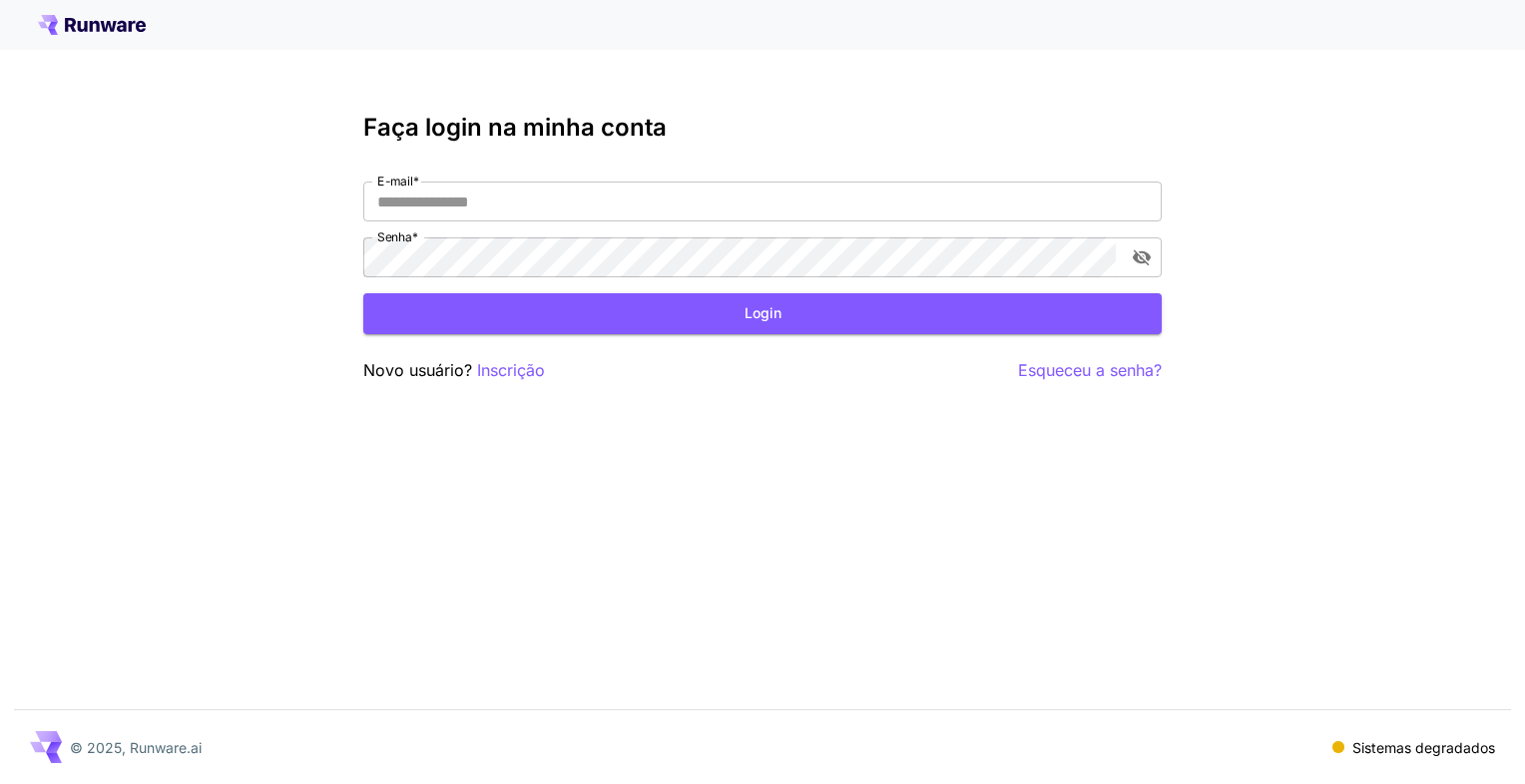 type on "**********" 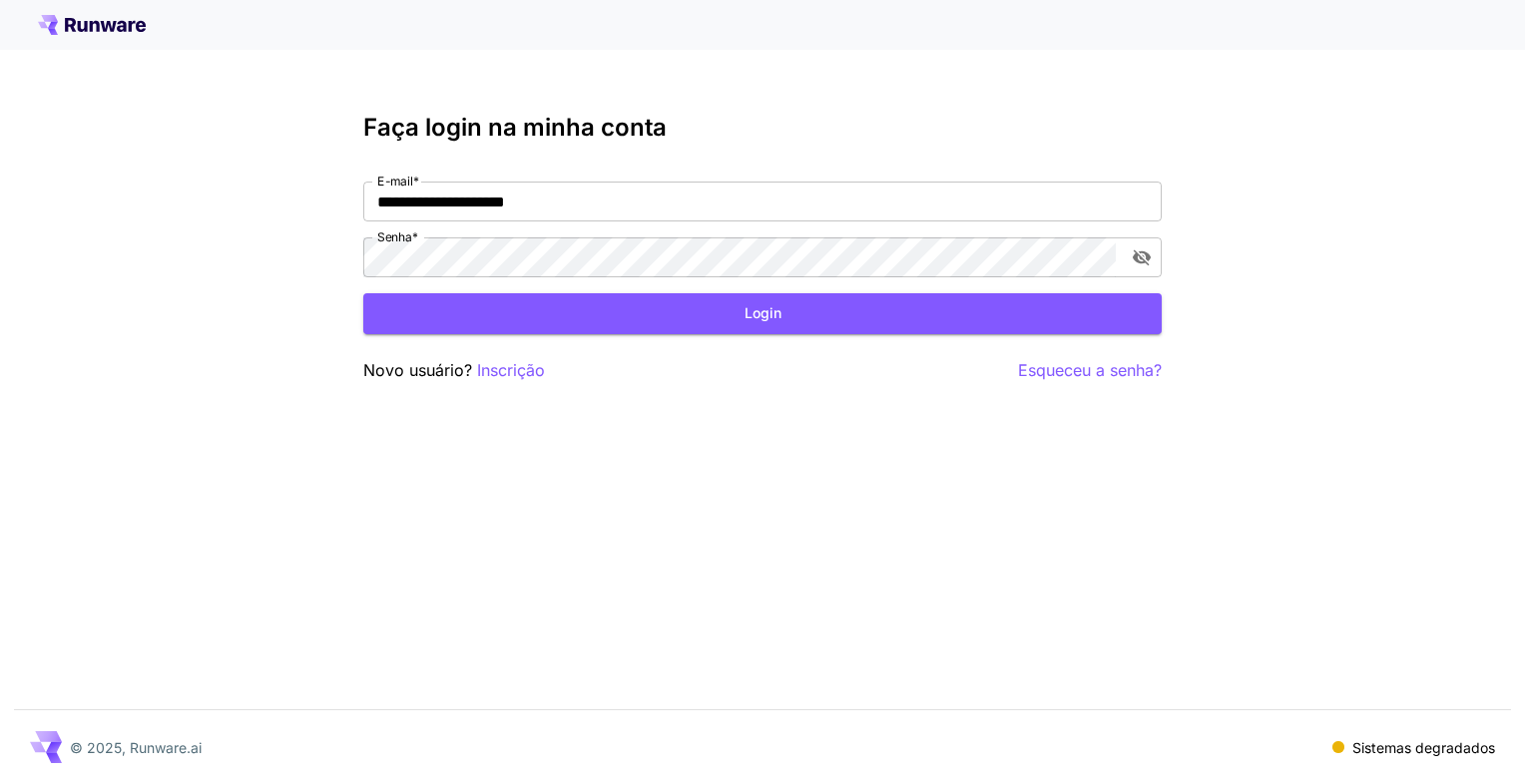 click on "**********" at bounding box center [762, 392] 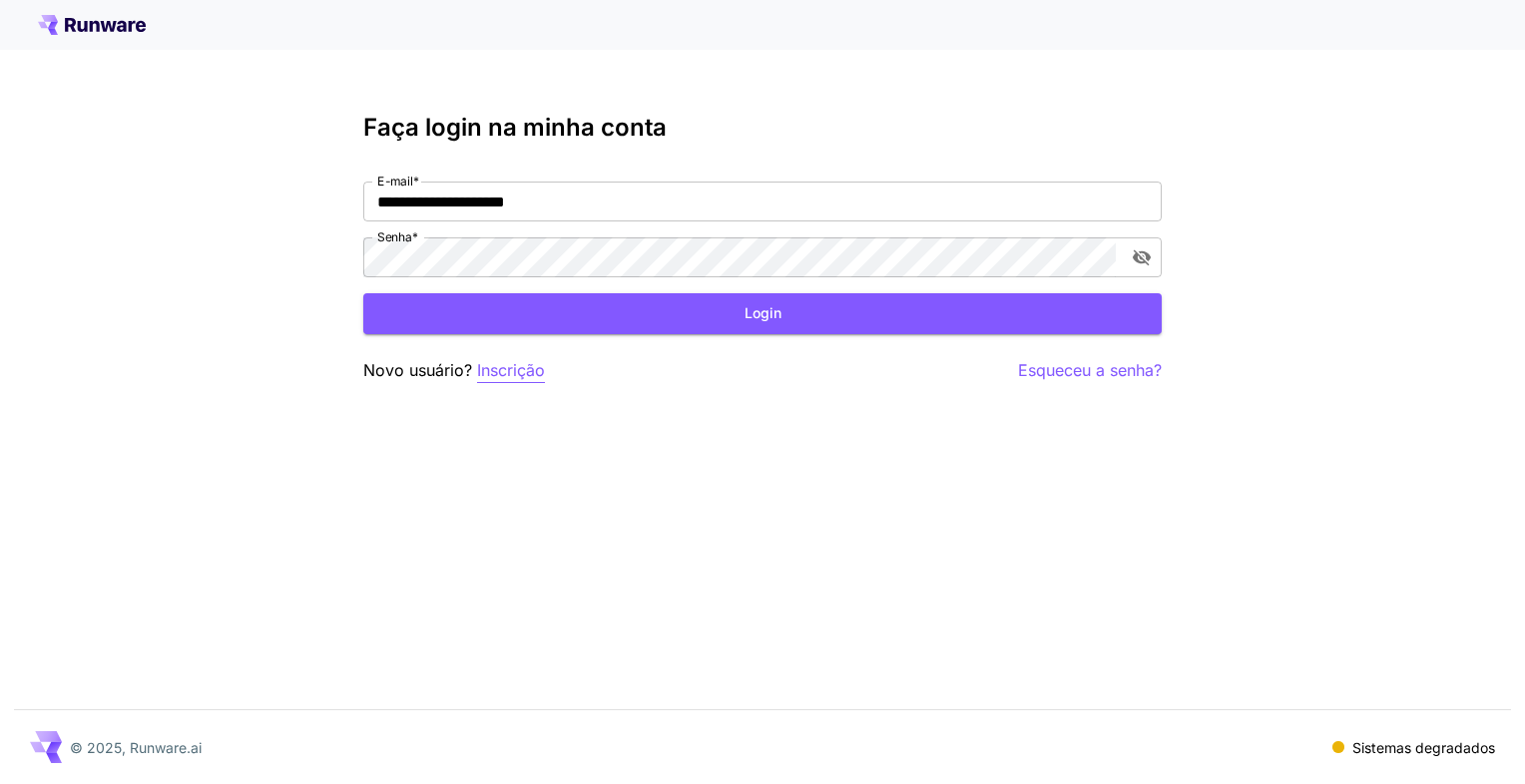 click on "Inscrição" at bounding box center [511, 370] 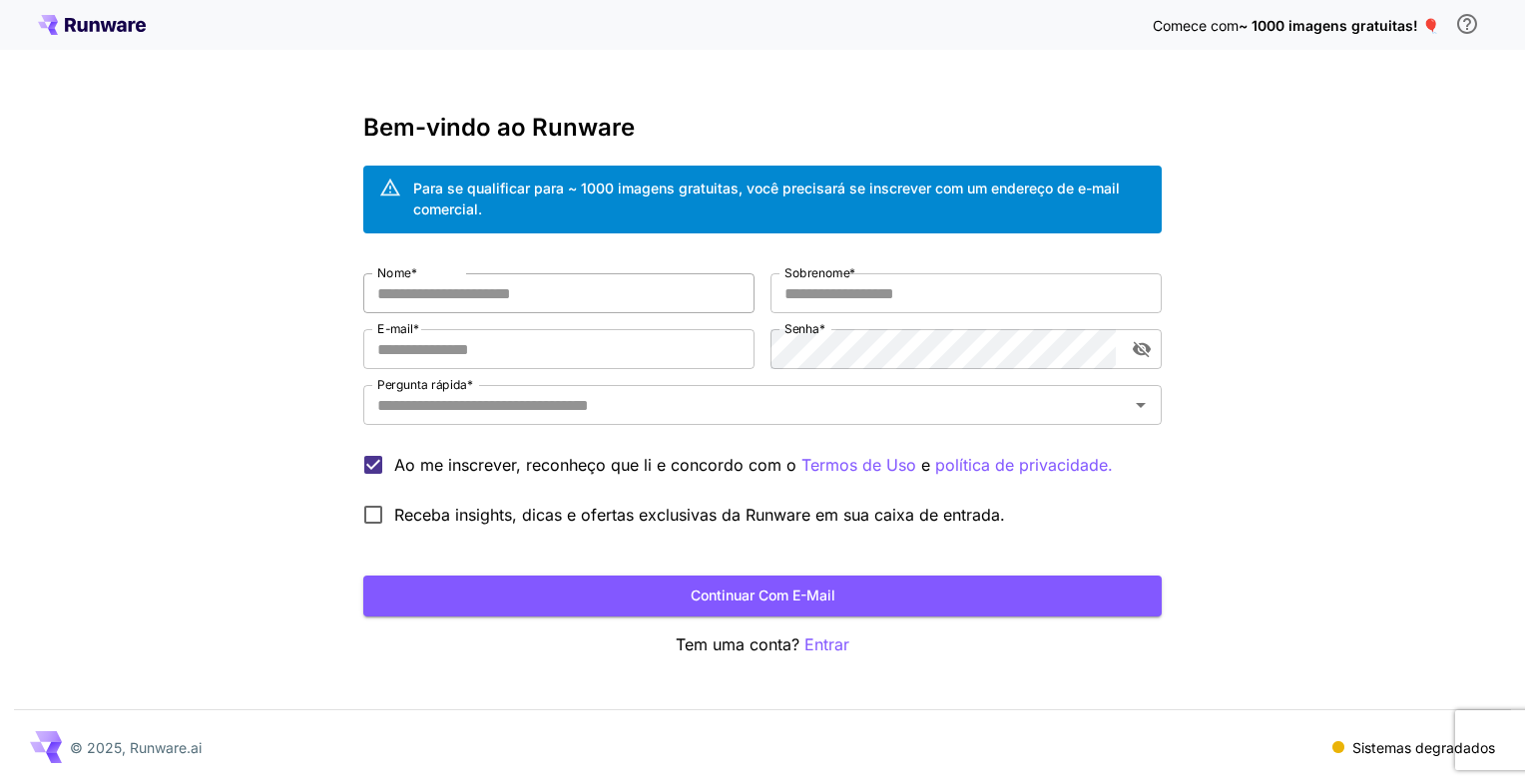 click on "Nome  *" at bounding box center [559, 293] 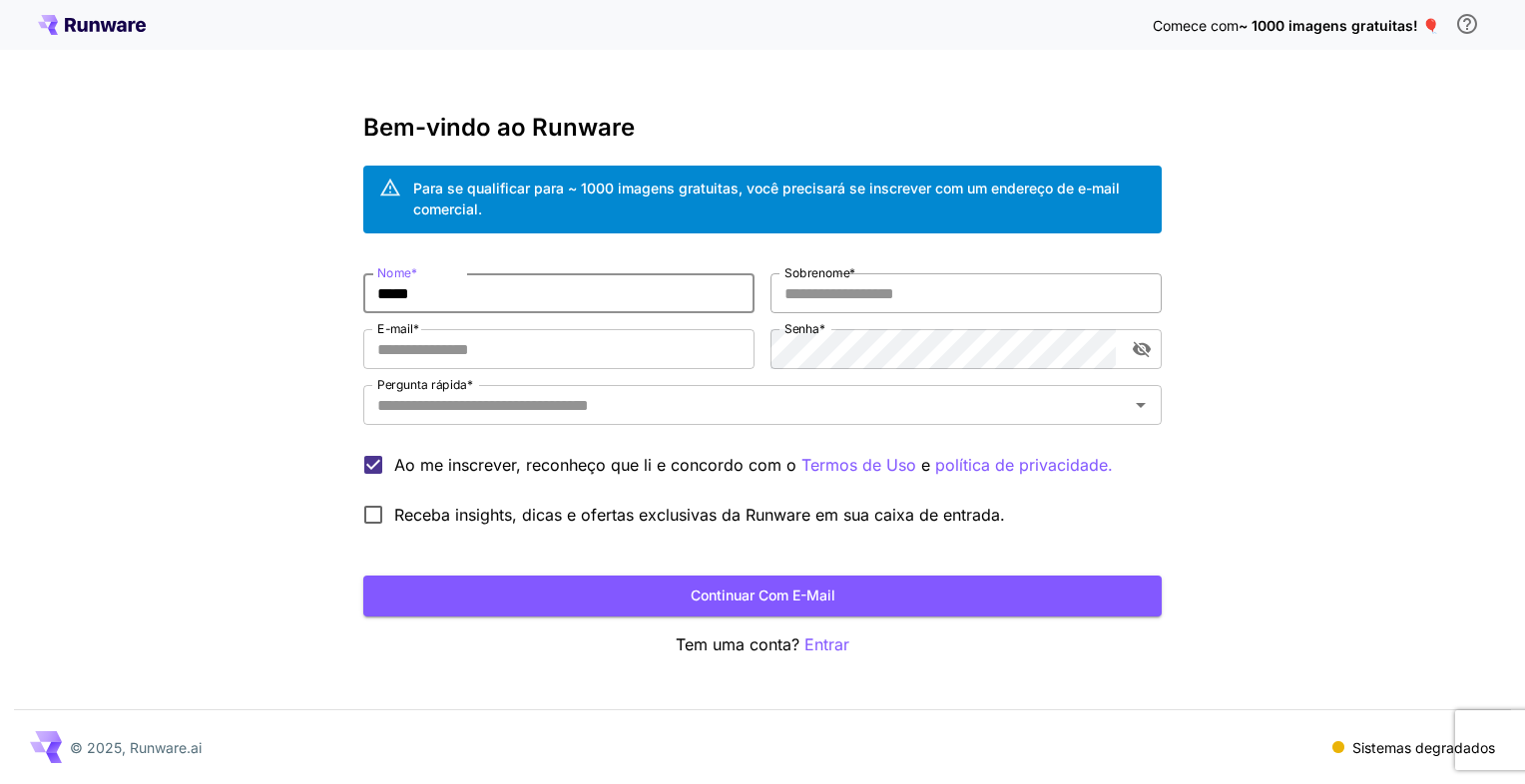 type on "*****" 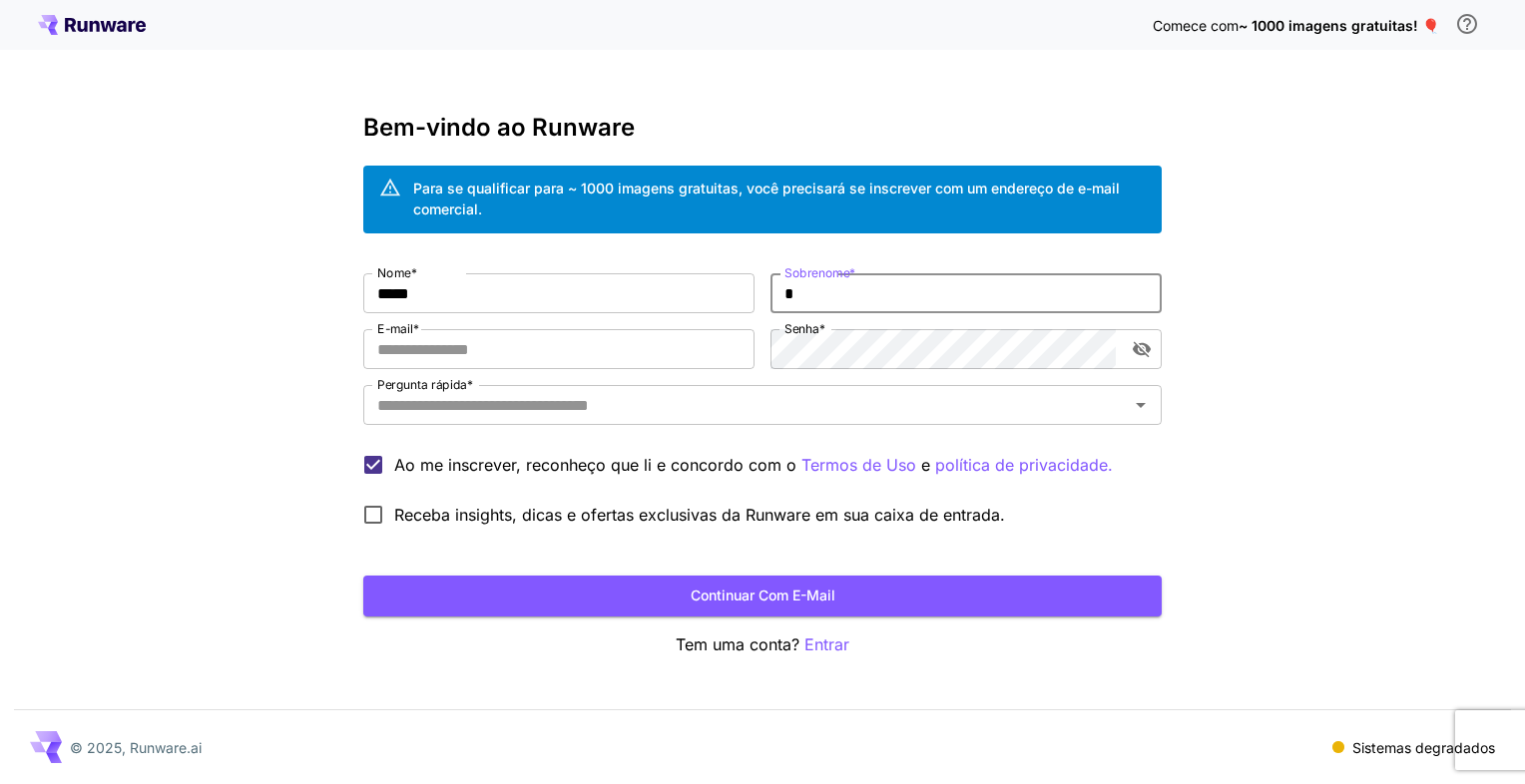 click on "*" at bounding box center (966, 293) 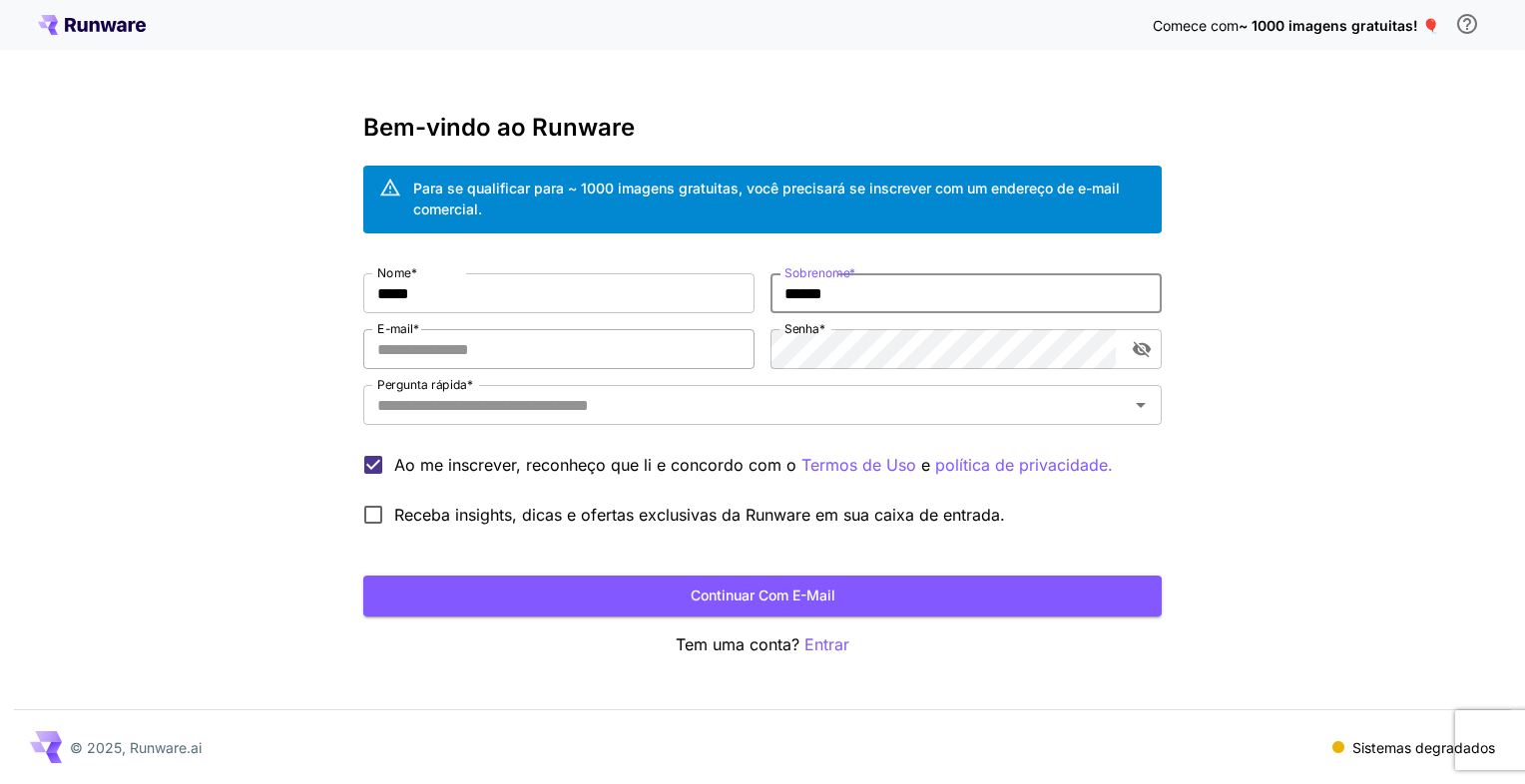 type on "******" 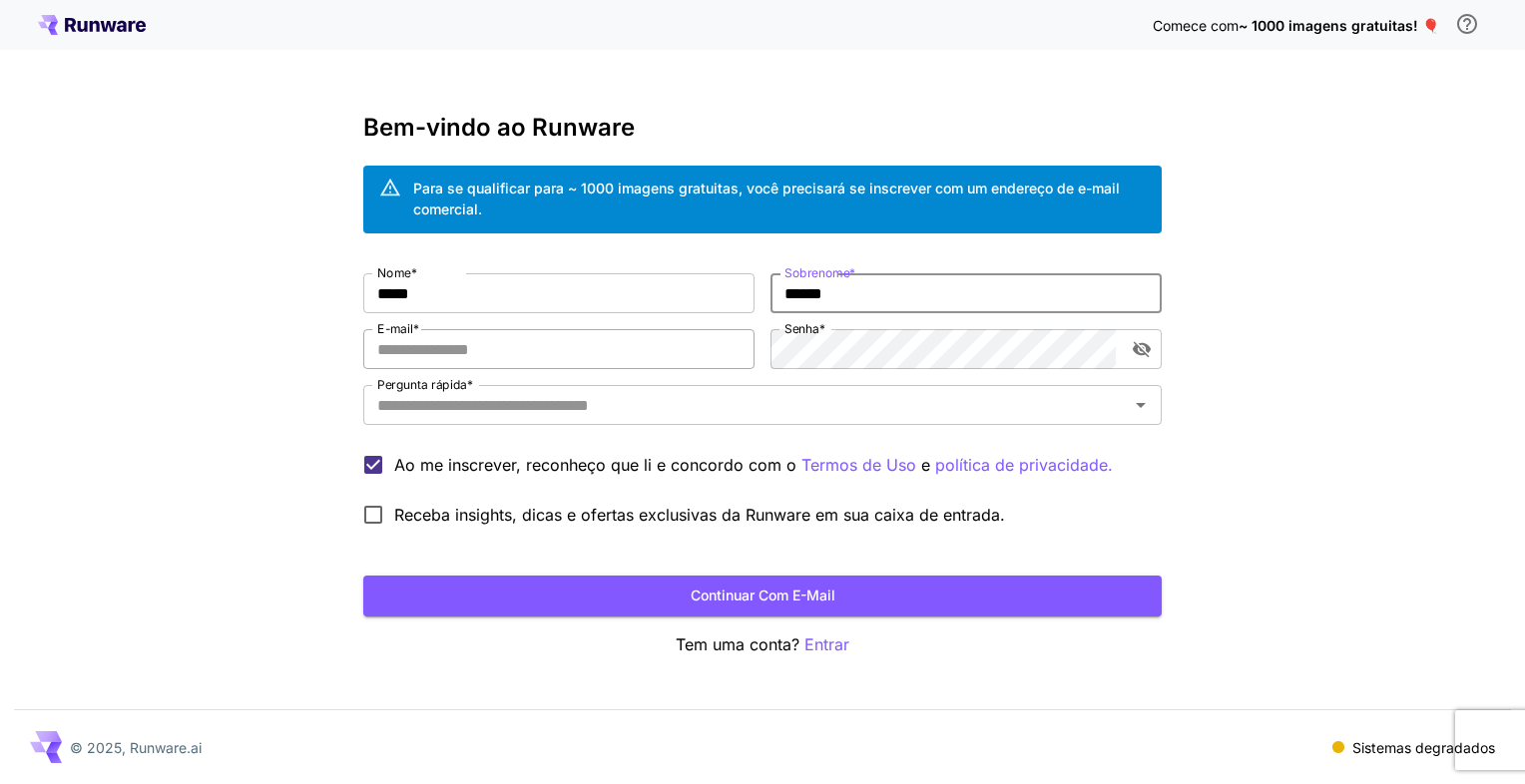 click on "E-mail  *" at bounding box center [559, 349] 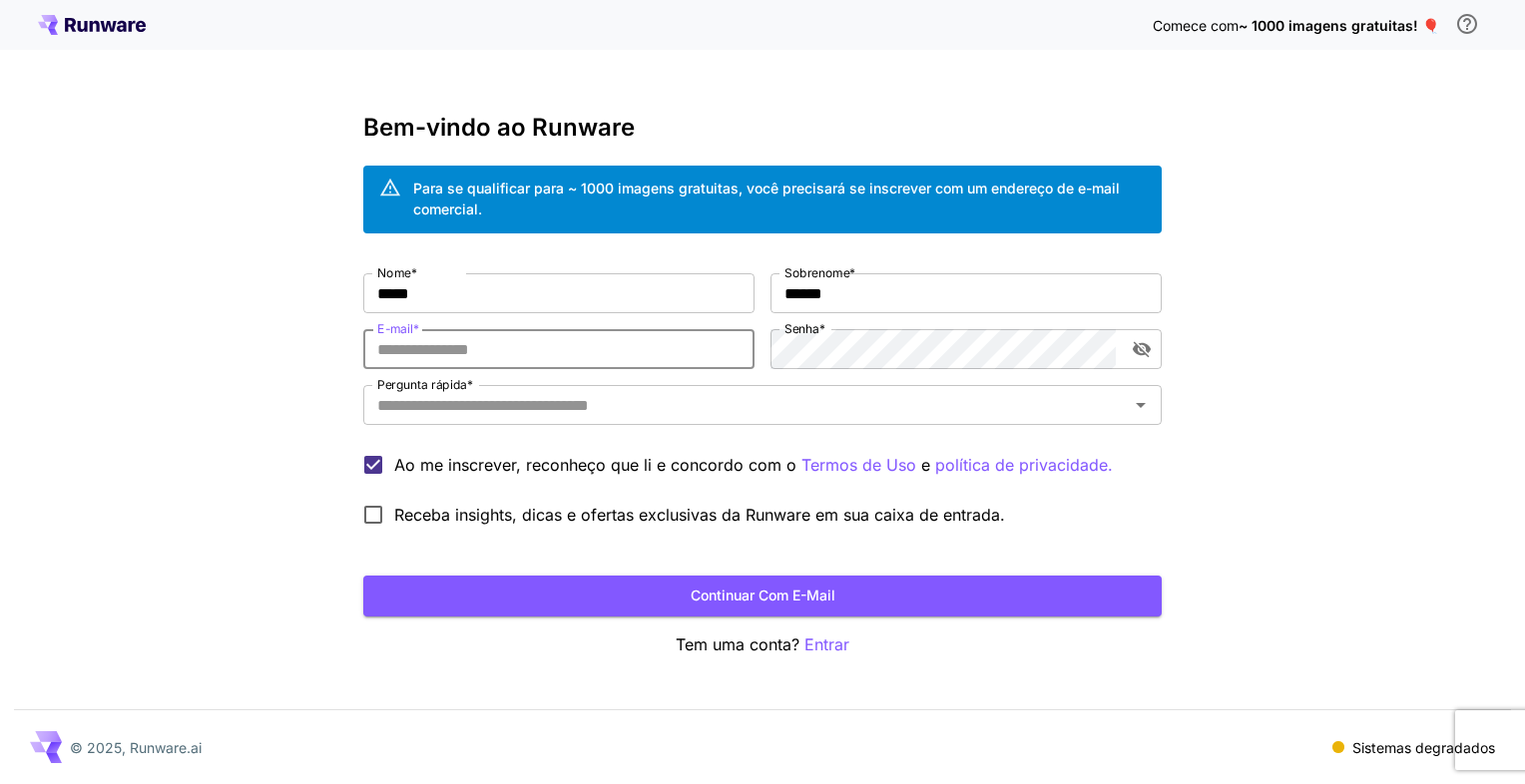 paste on "**********" 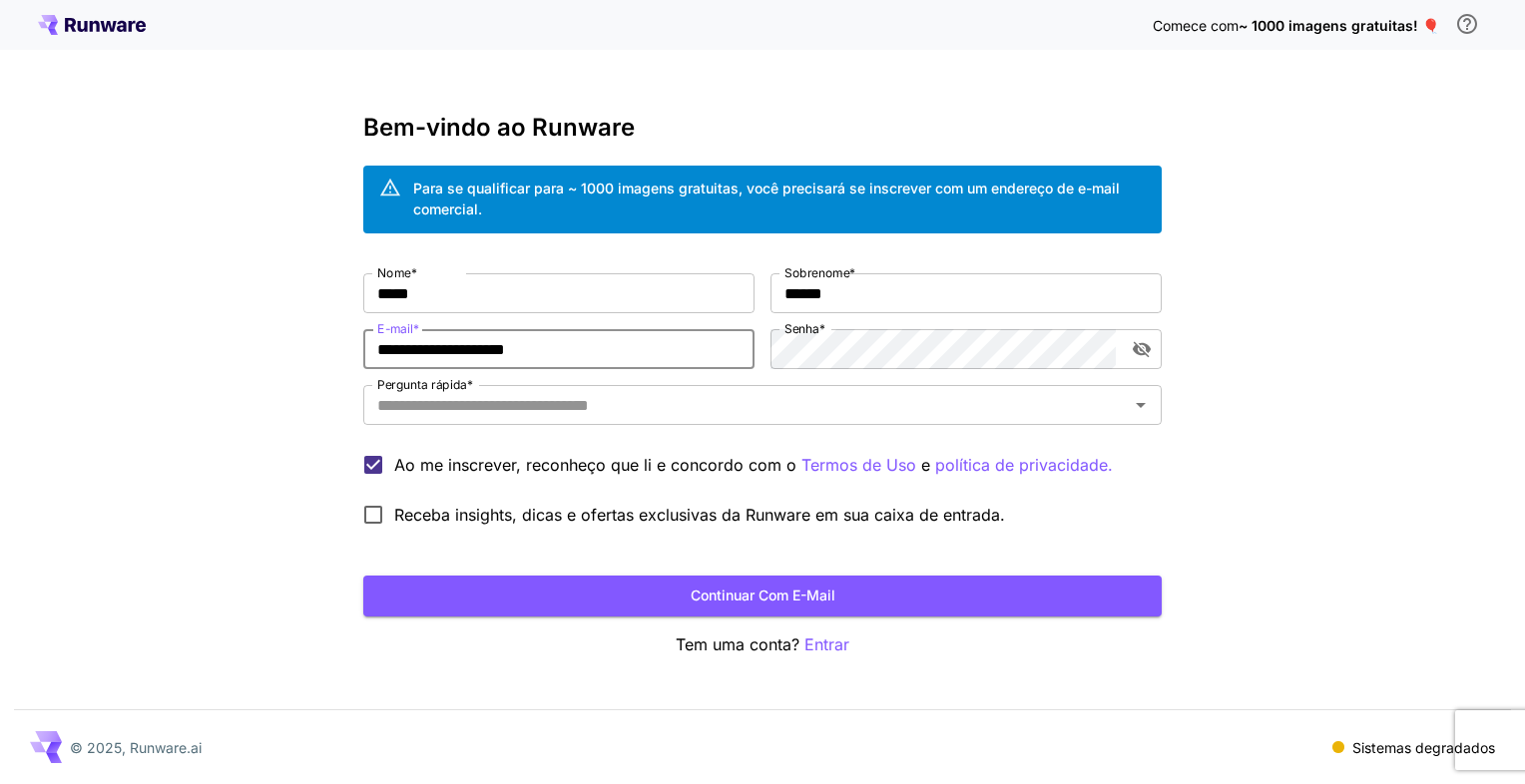 type on "**********" 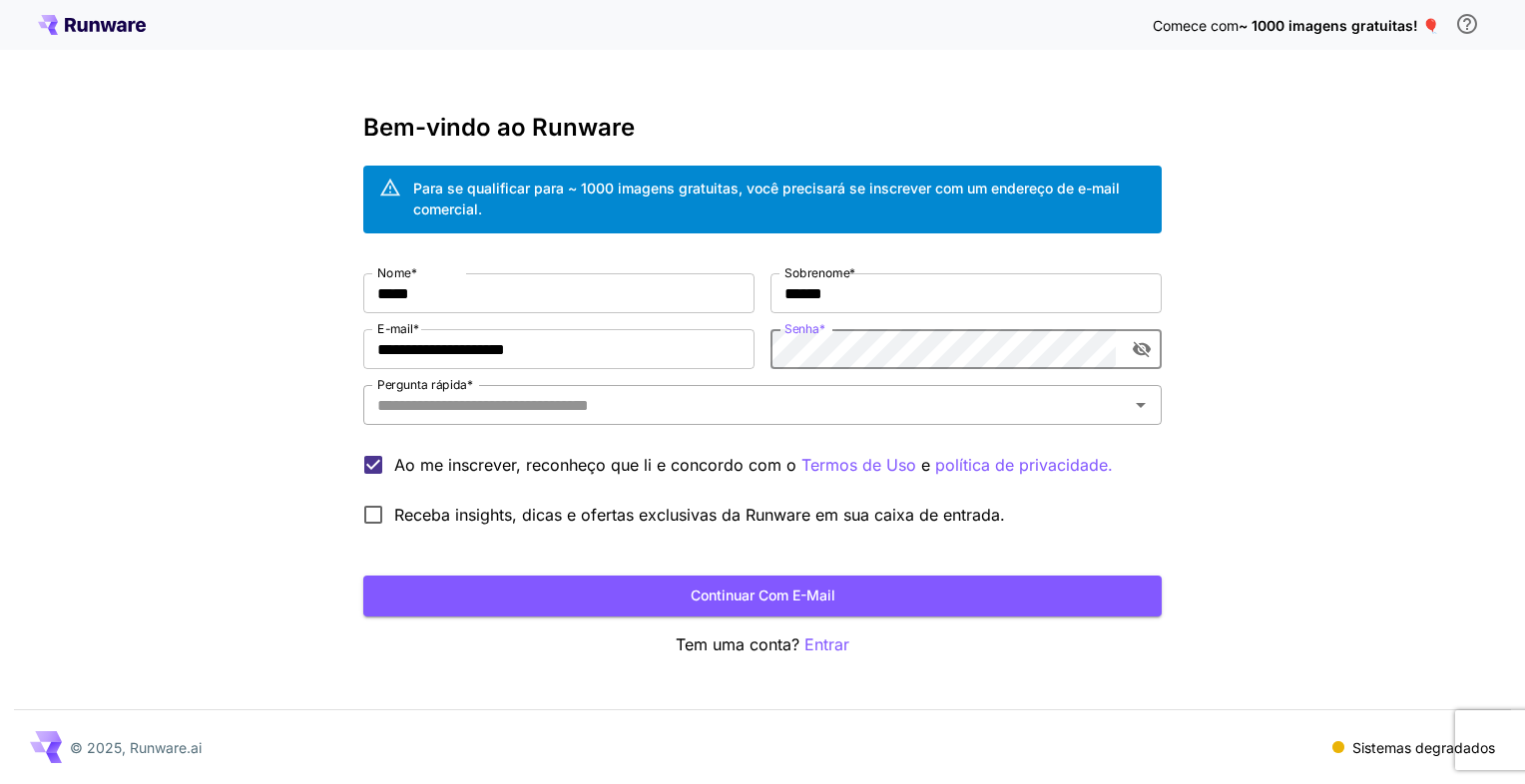 click on "Pergunta rápida  *" at bounding box center (746, 405) 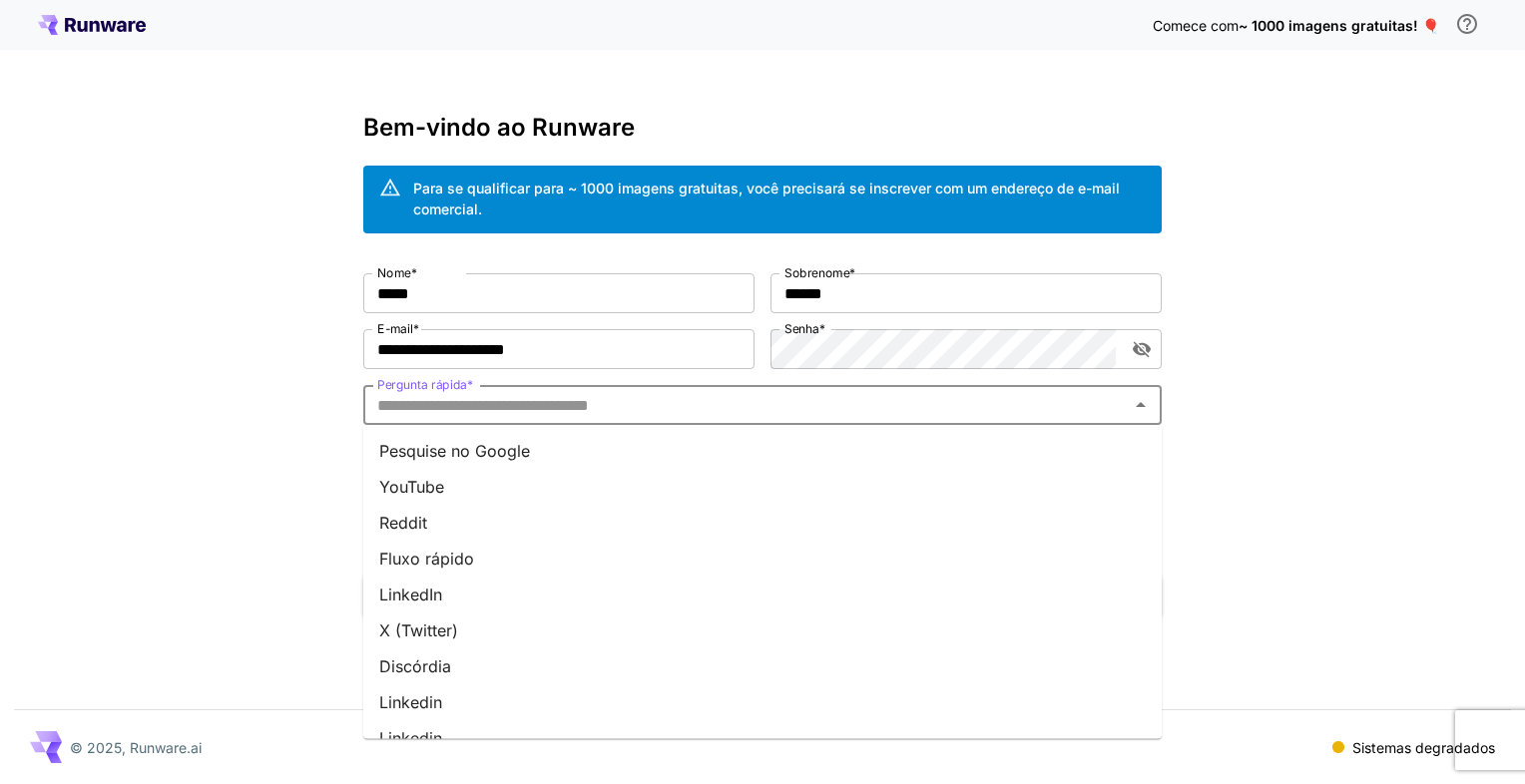 click on "LinkedIn" at bounding box center (762, 594) 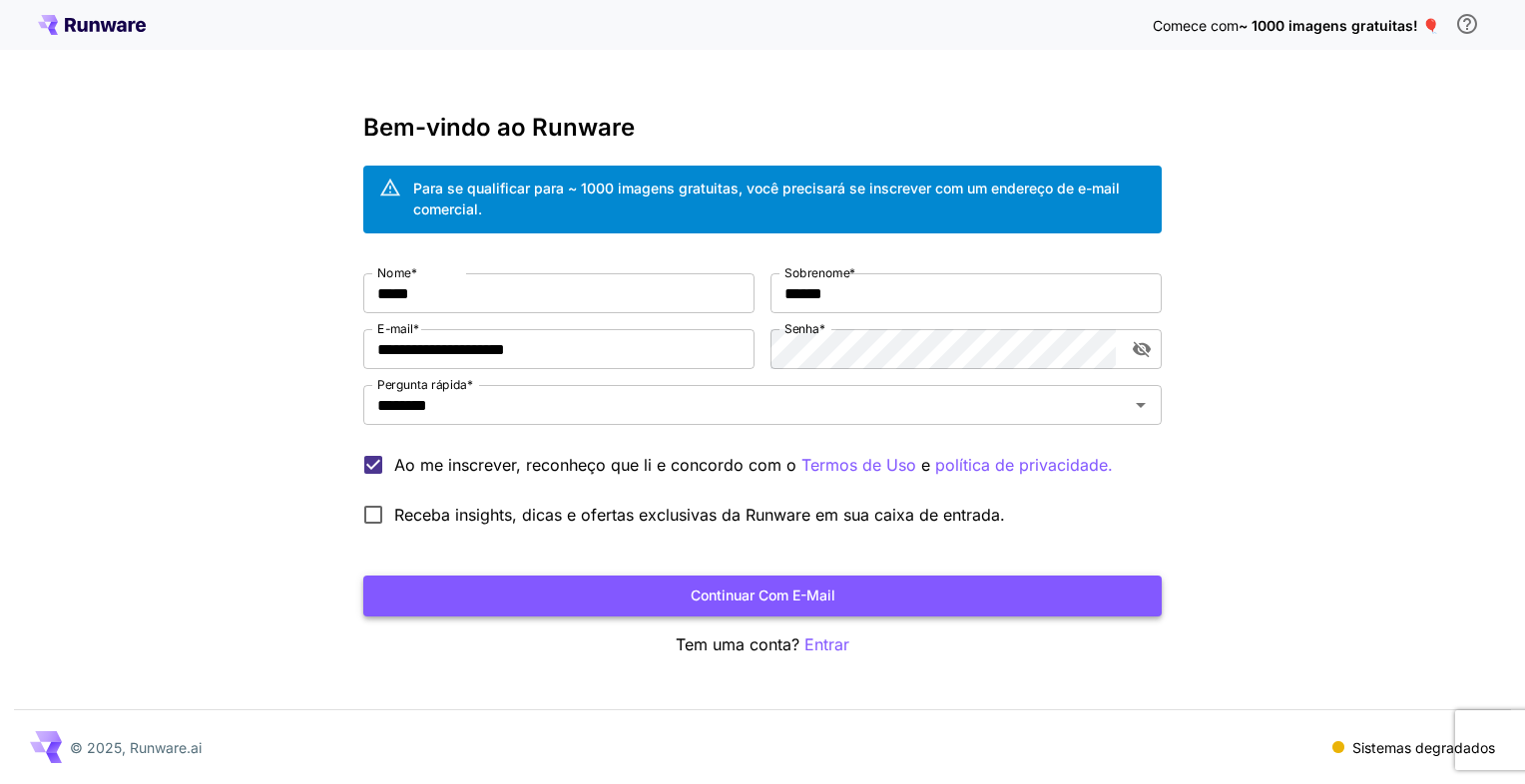 click on "Continuar com e-mail" at bounding box center (762, 595) 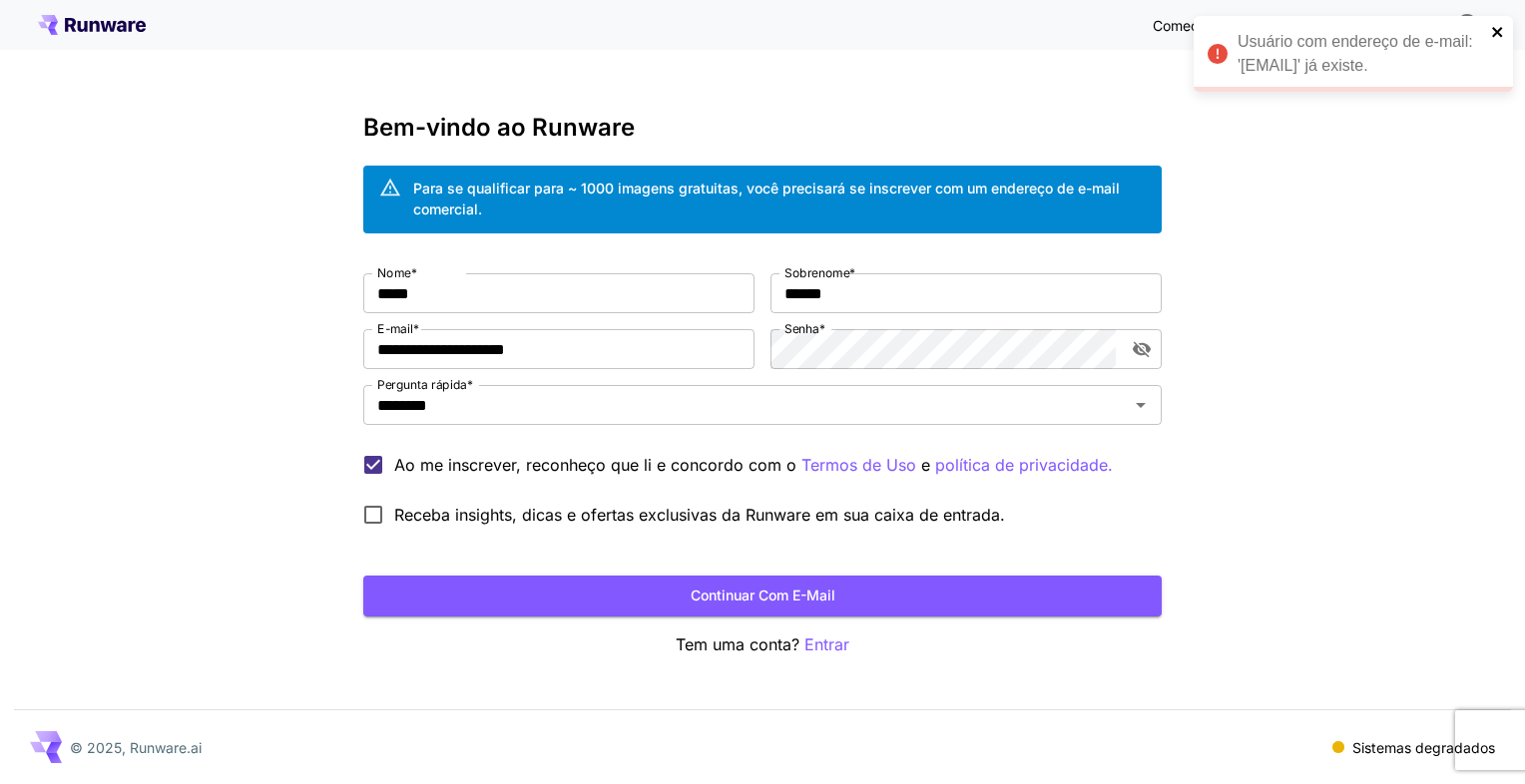 click 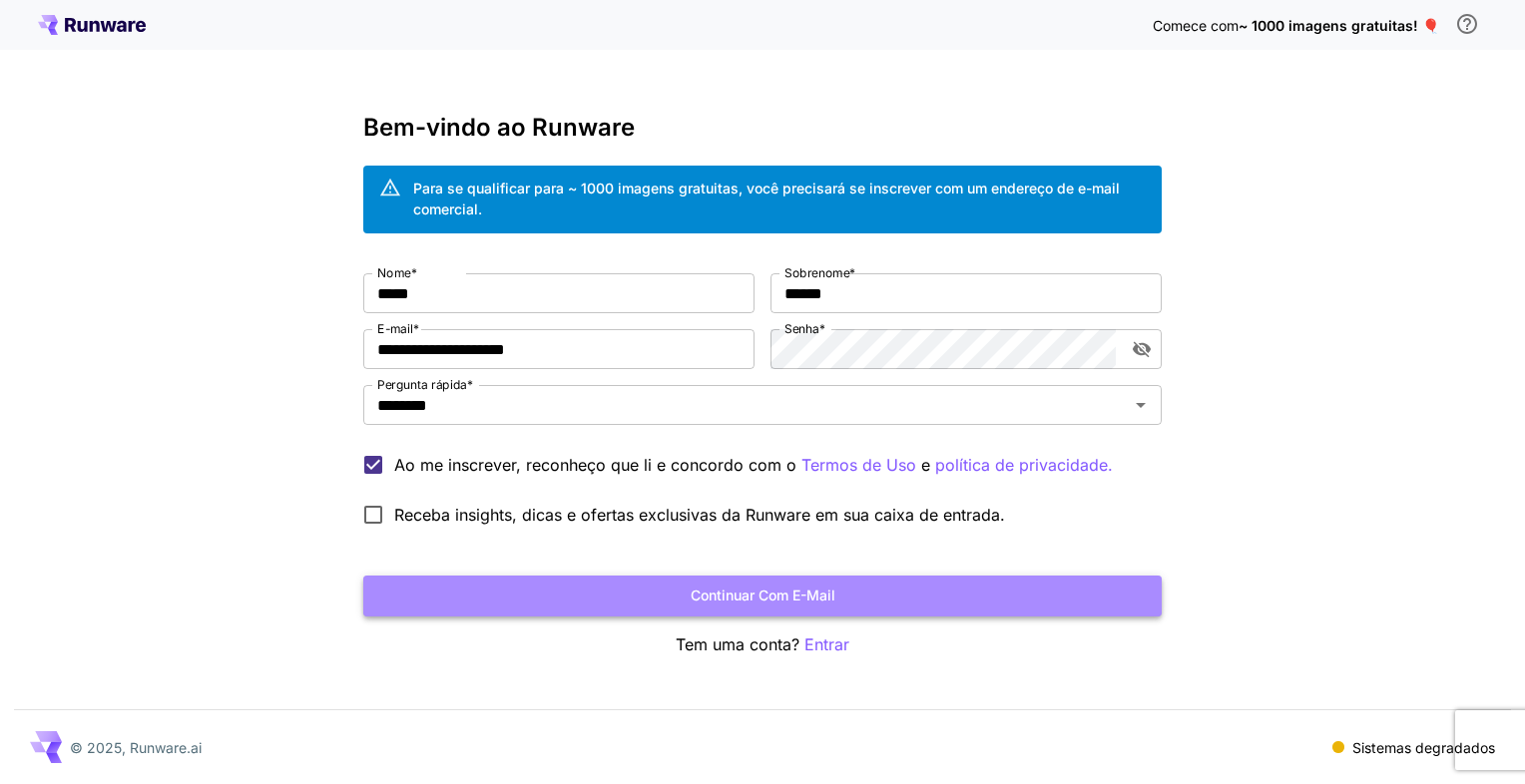 click on "Continuar com e-mail" at bounding box center (762, 595) 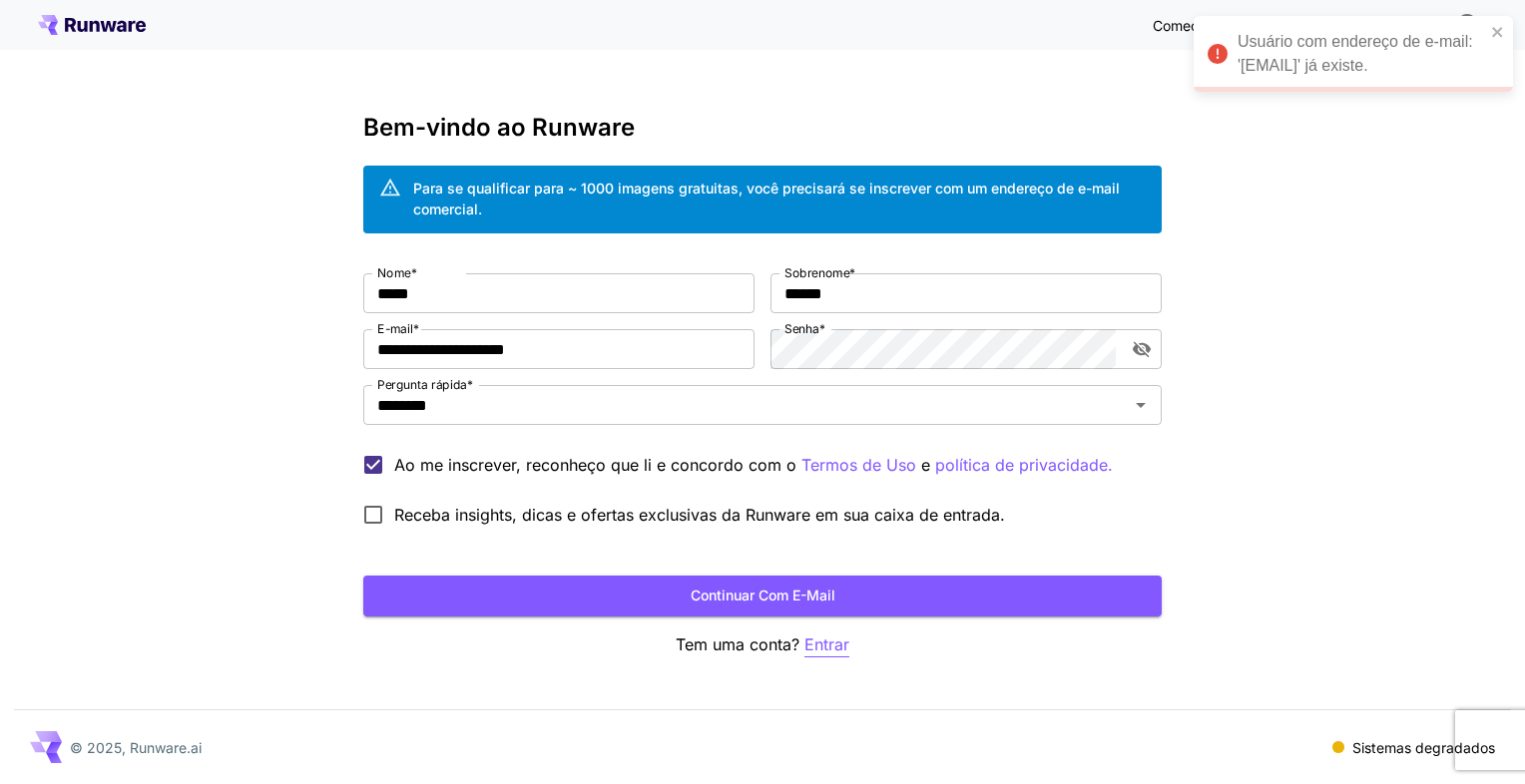 click on "Entrar" at bounding box center [826, 644] 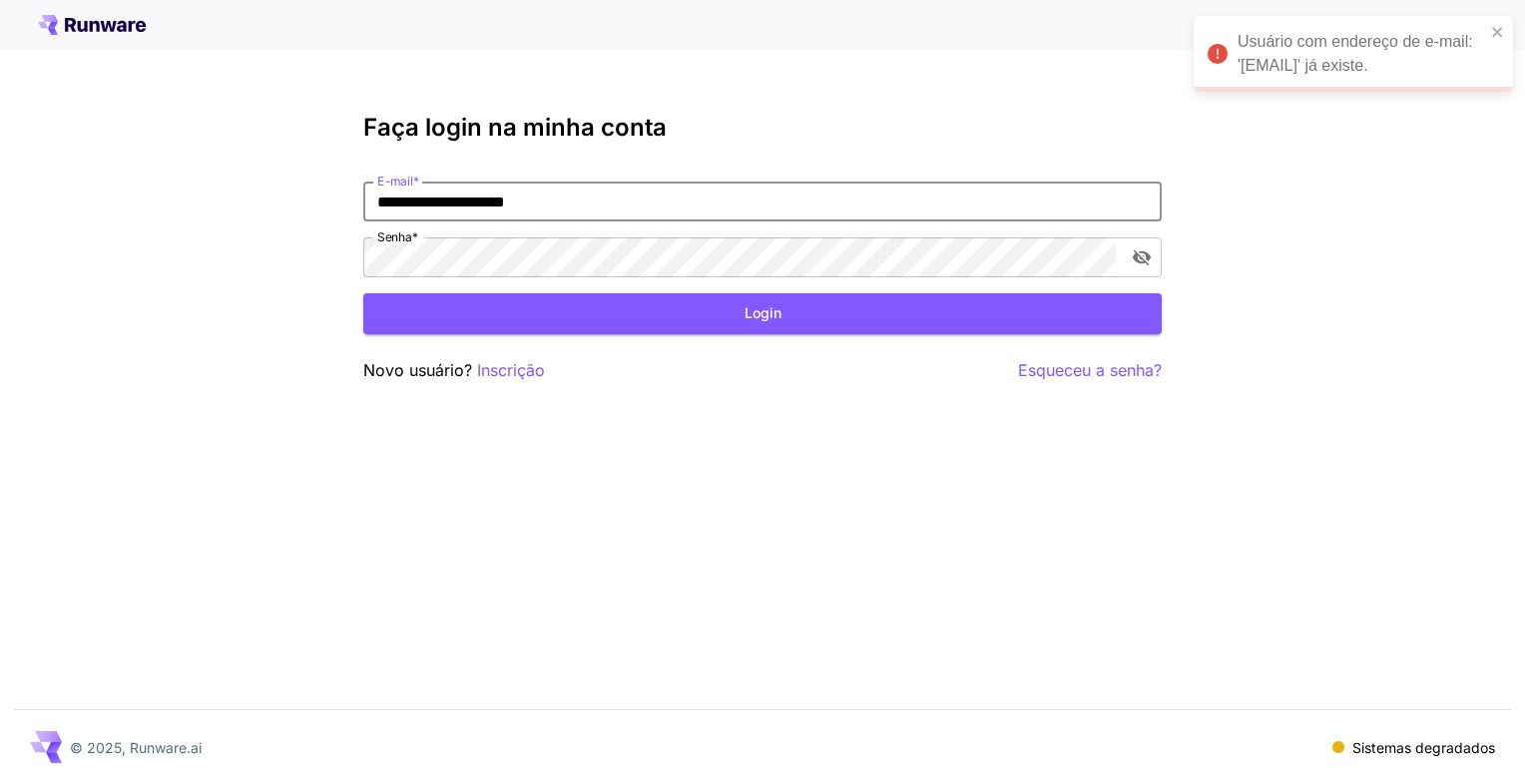 drag, startPoint x: 642, startPoint y: 206, endPoint x: 40, endPoint y: 134, distance: 606.29036 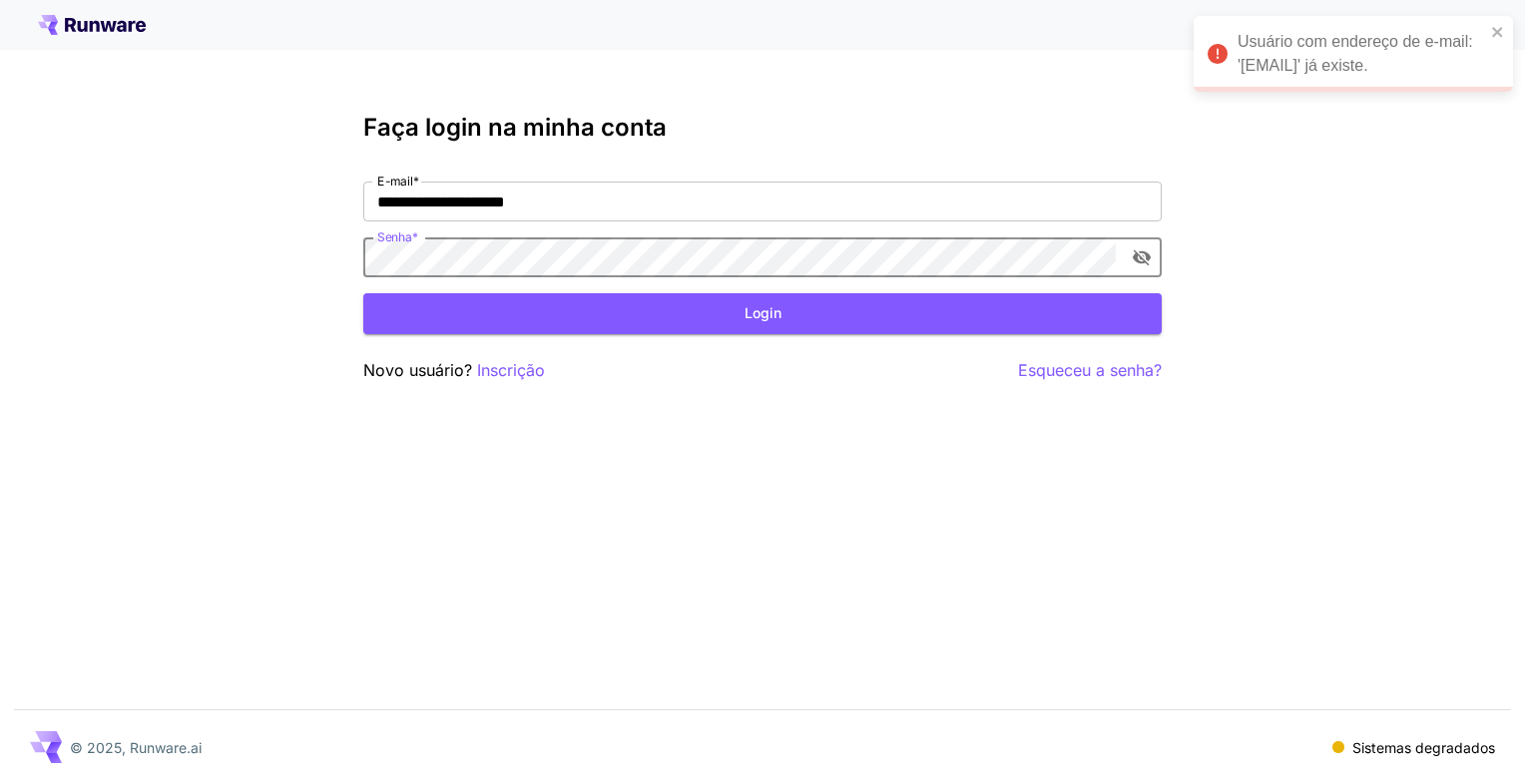 click on "**********" at bounding box center (762, 392) 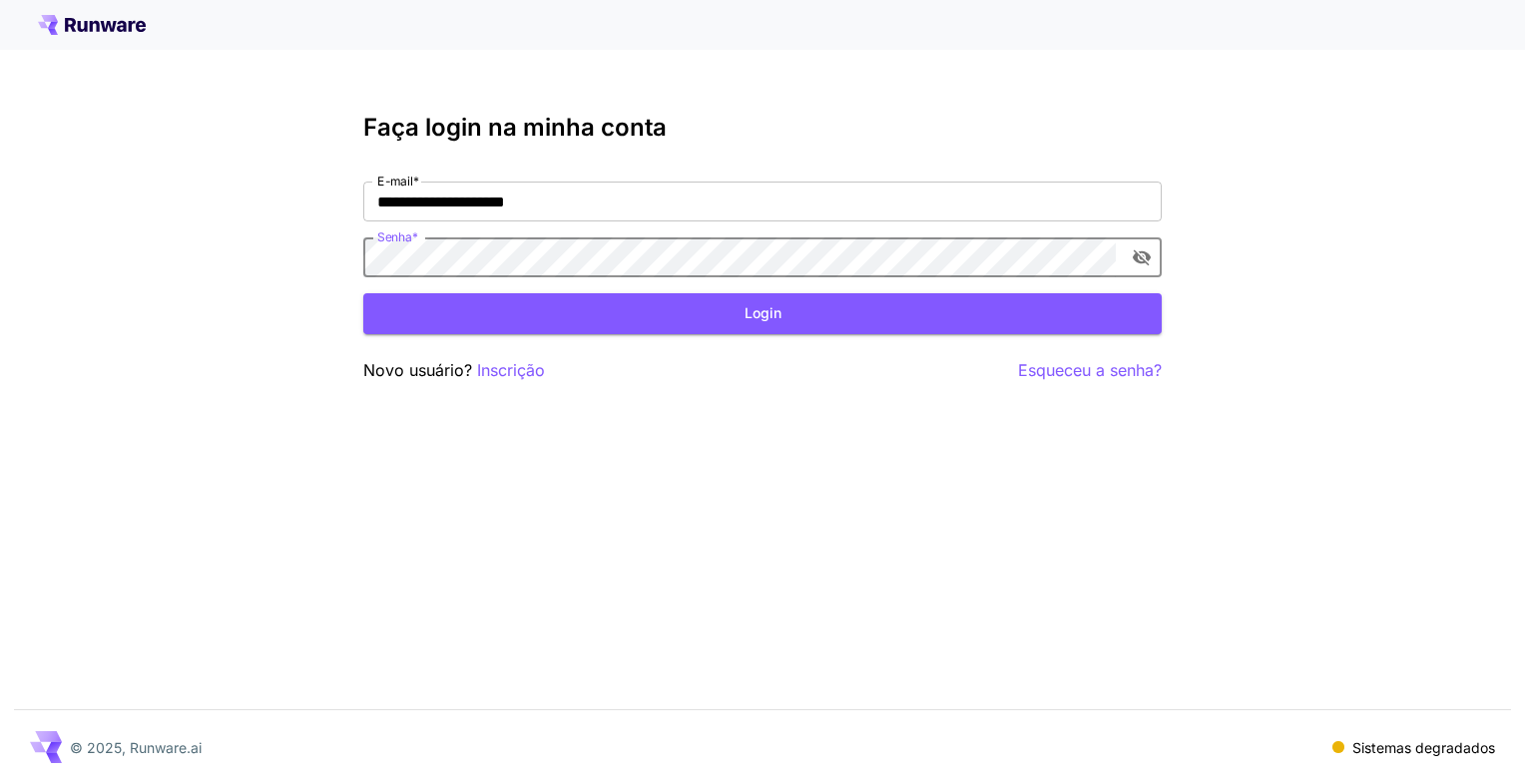 click on "Login" at bounding box center (762, 313) 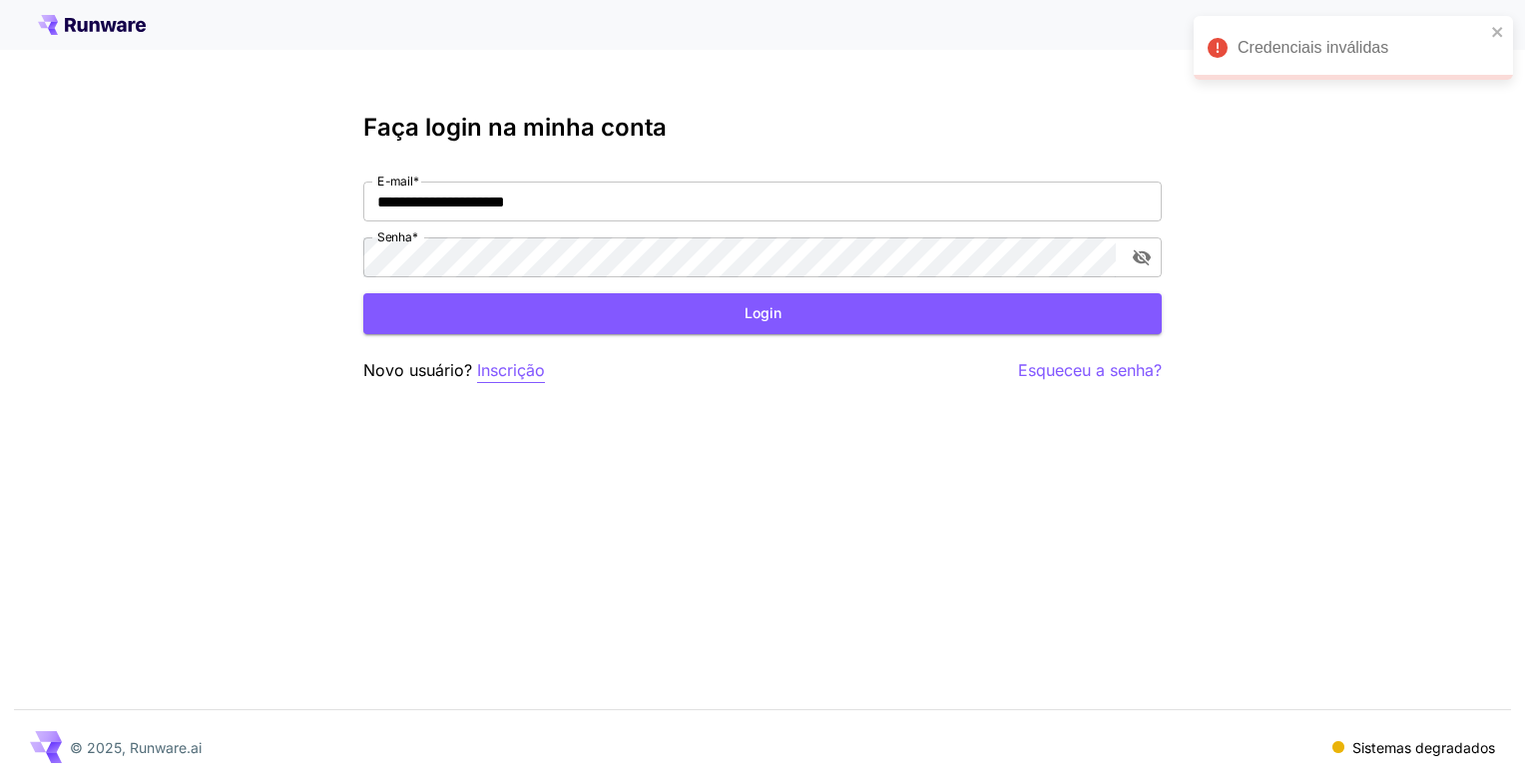 click on "Inscrição" at bounding box center (511, 370) 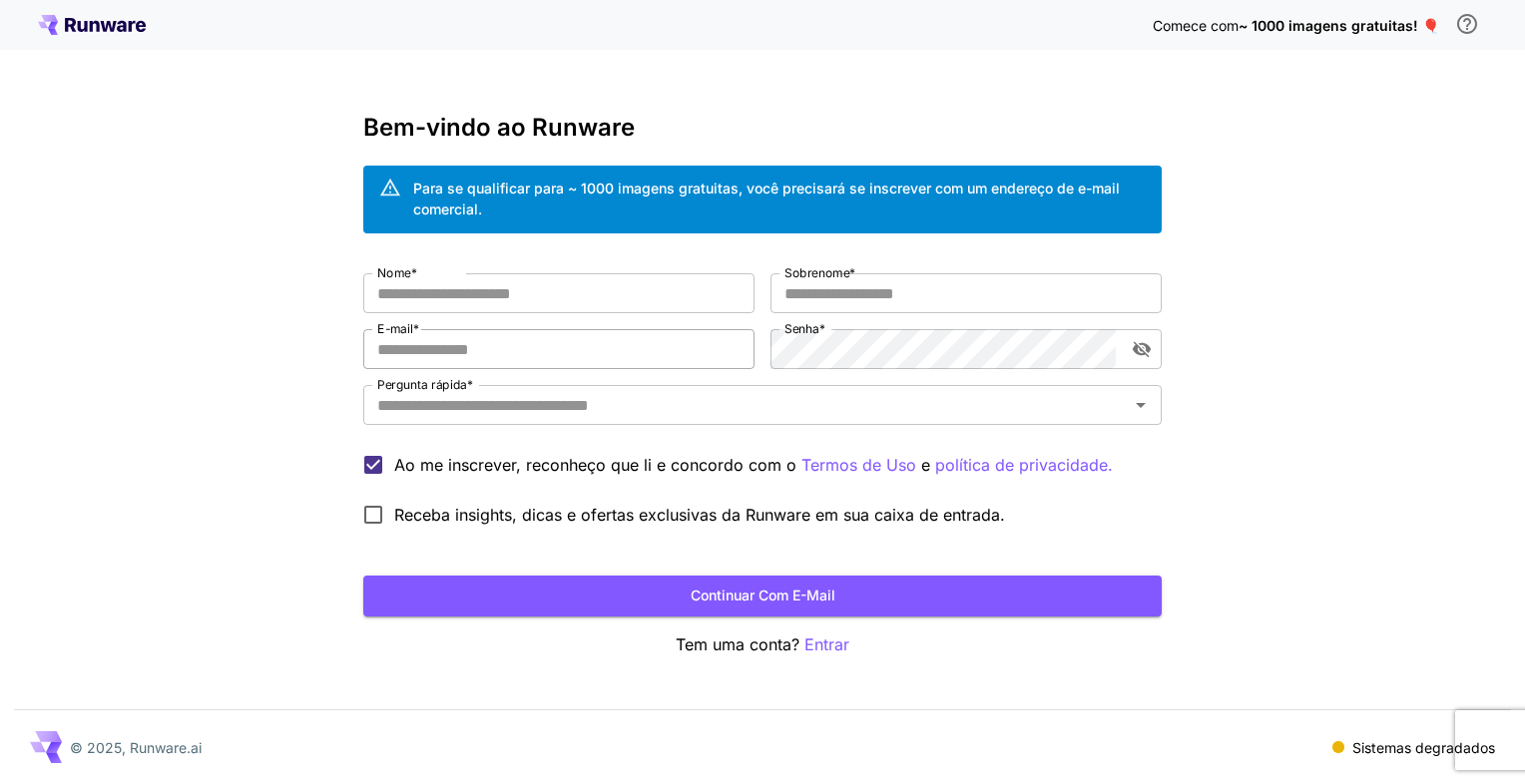 click on "E-mail  *" at bounding box center [559, 349] 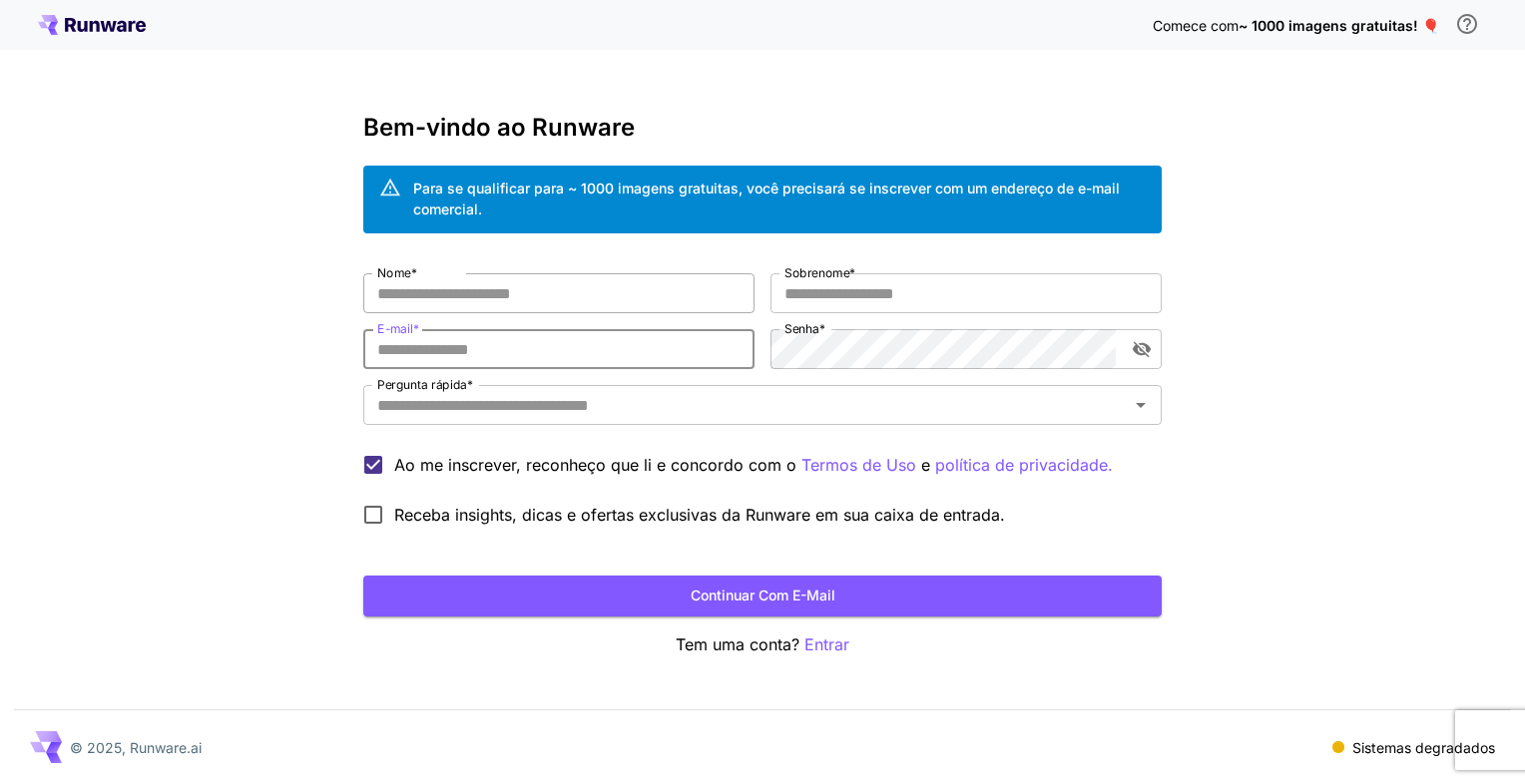 paste on "**********" 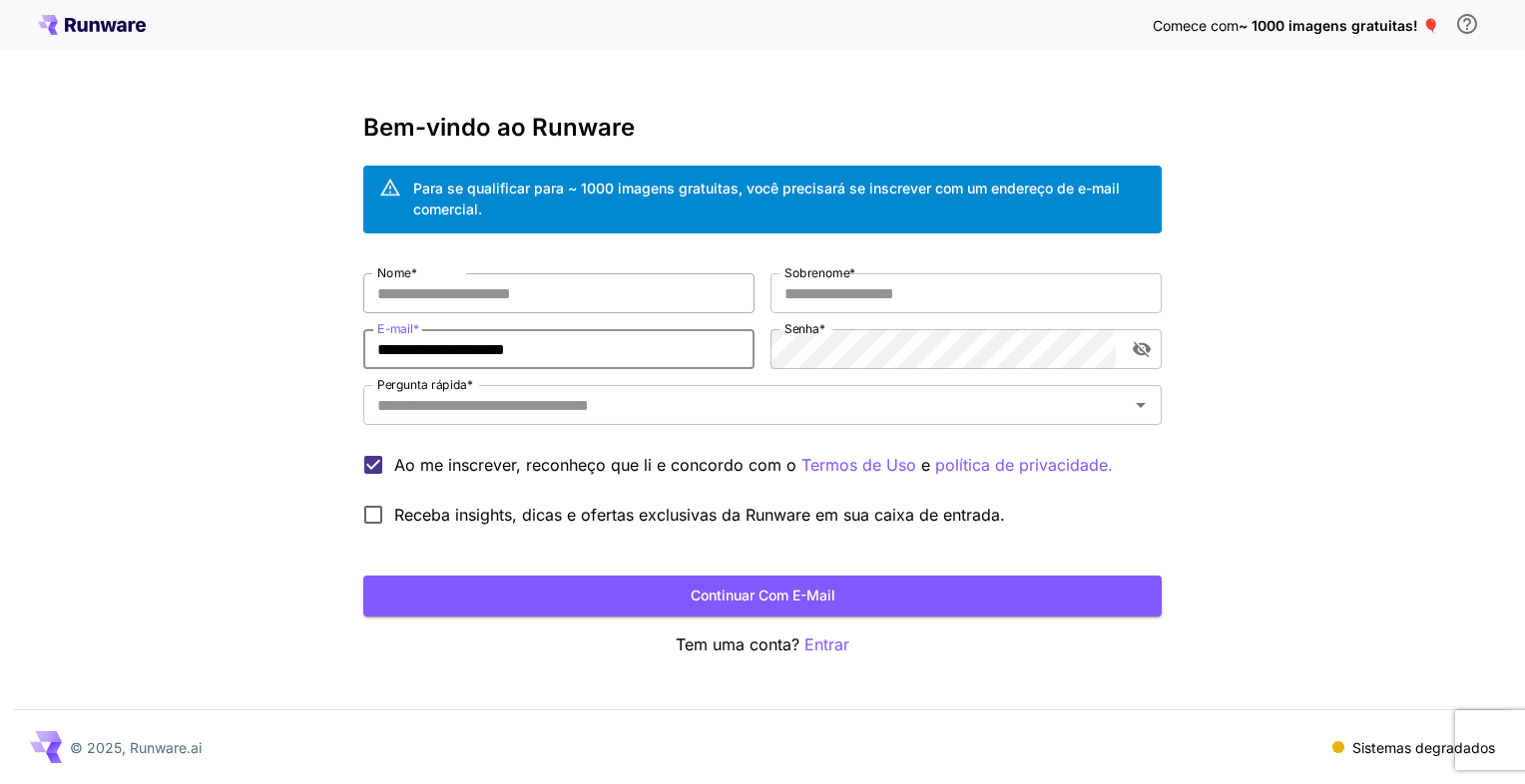 type on "**********" 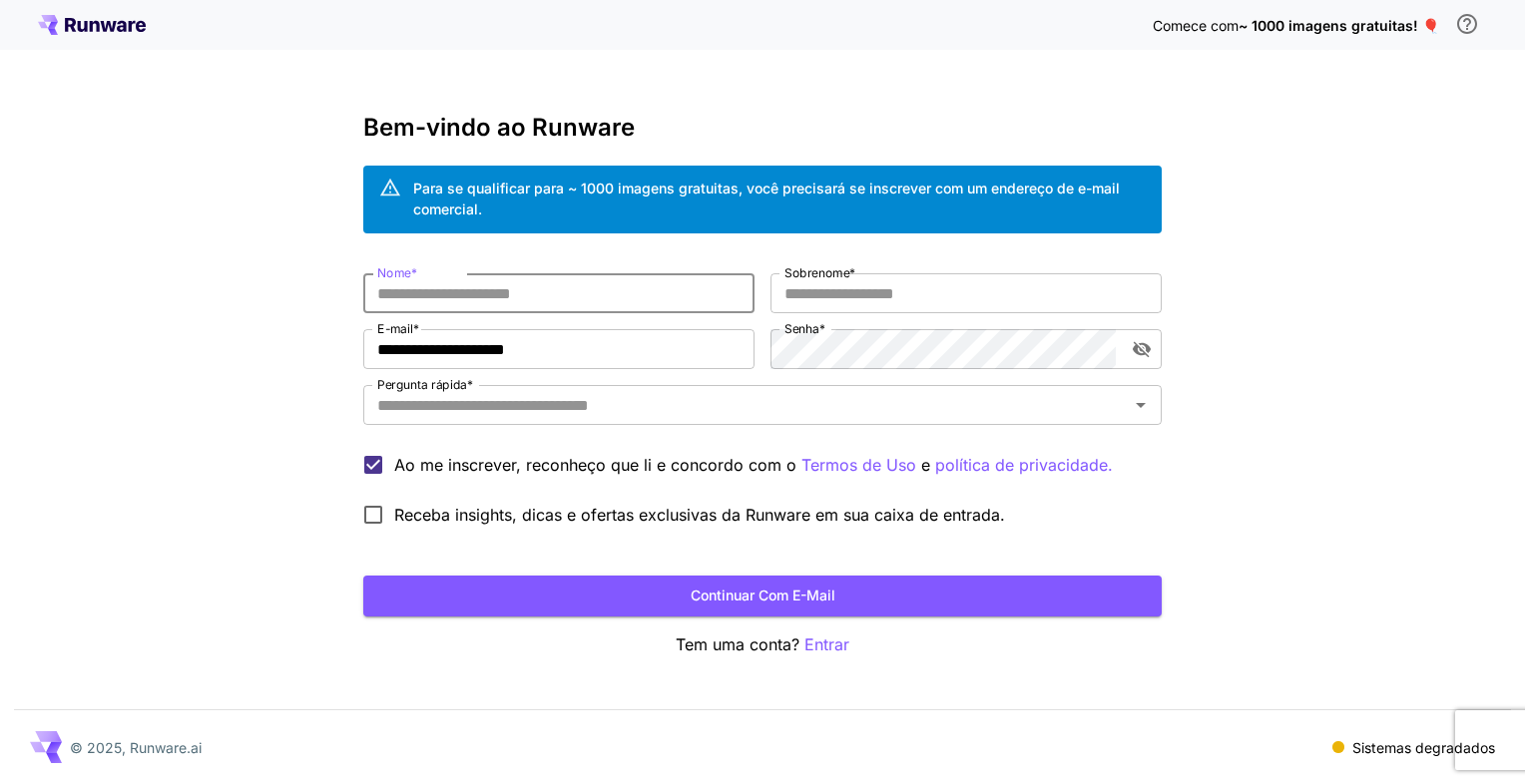 click on "Nome  *" at bounding box center [559, 293] 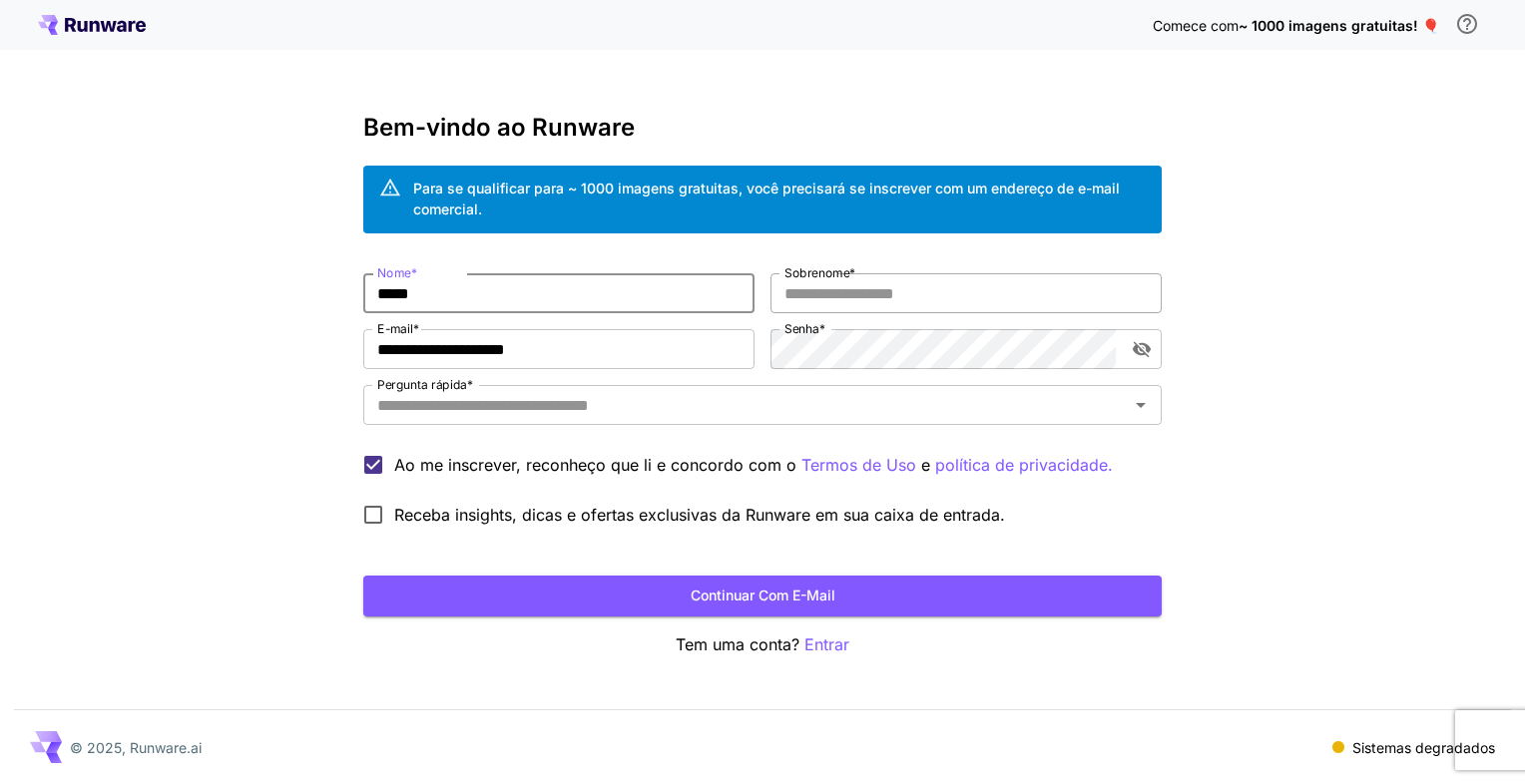 type on "*****" 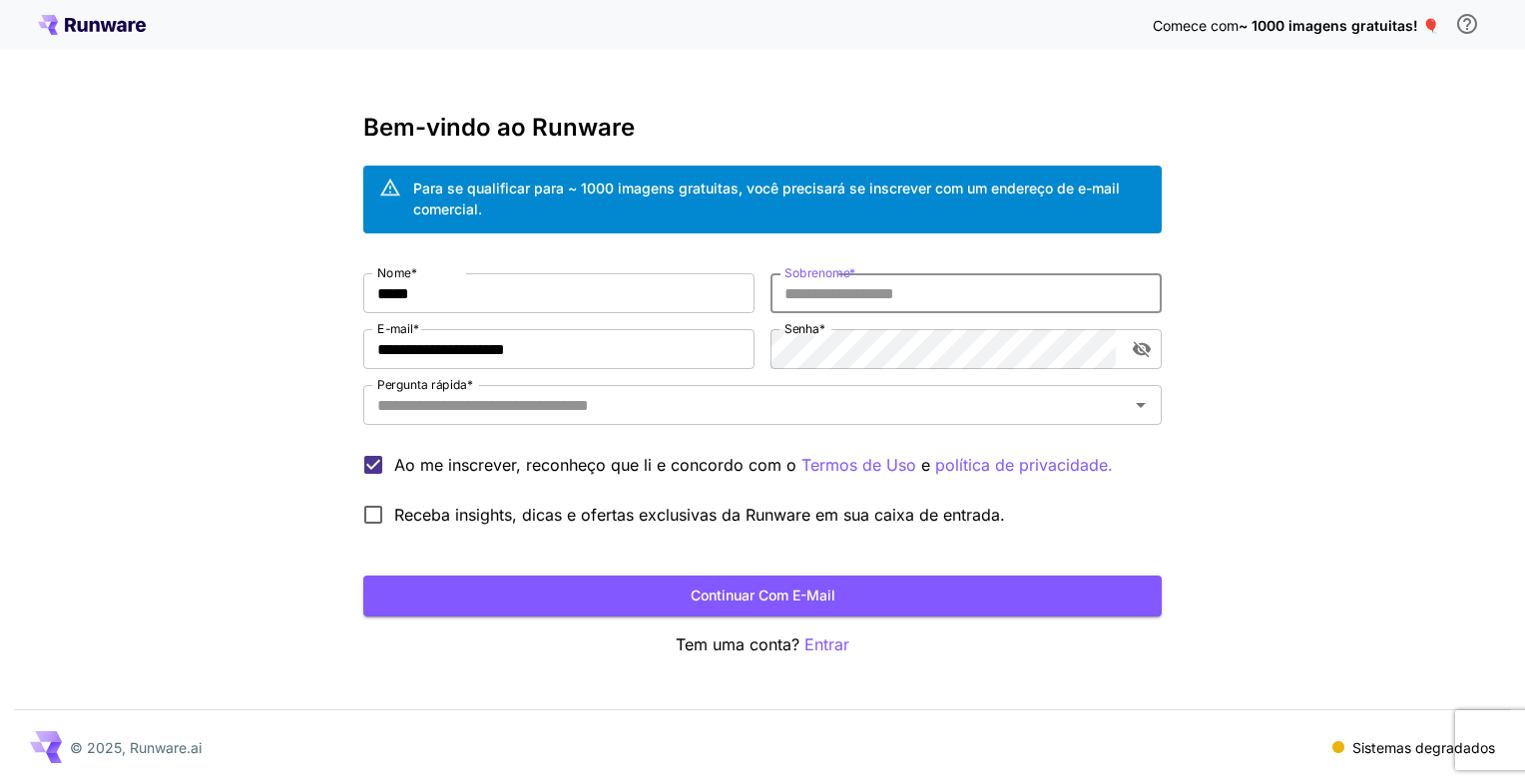 drag, startPoint x: 929, startPoint y: 289, endPoint x: 926, endPoint y: 302, distance: 13.341664 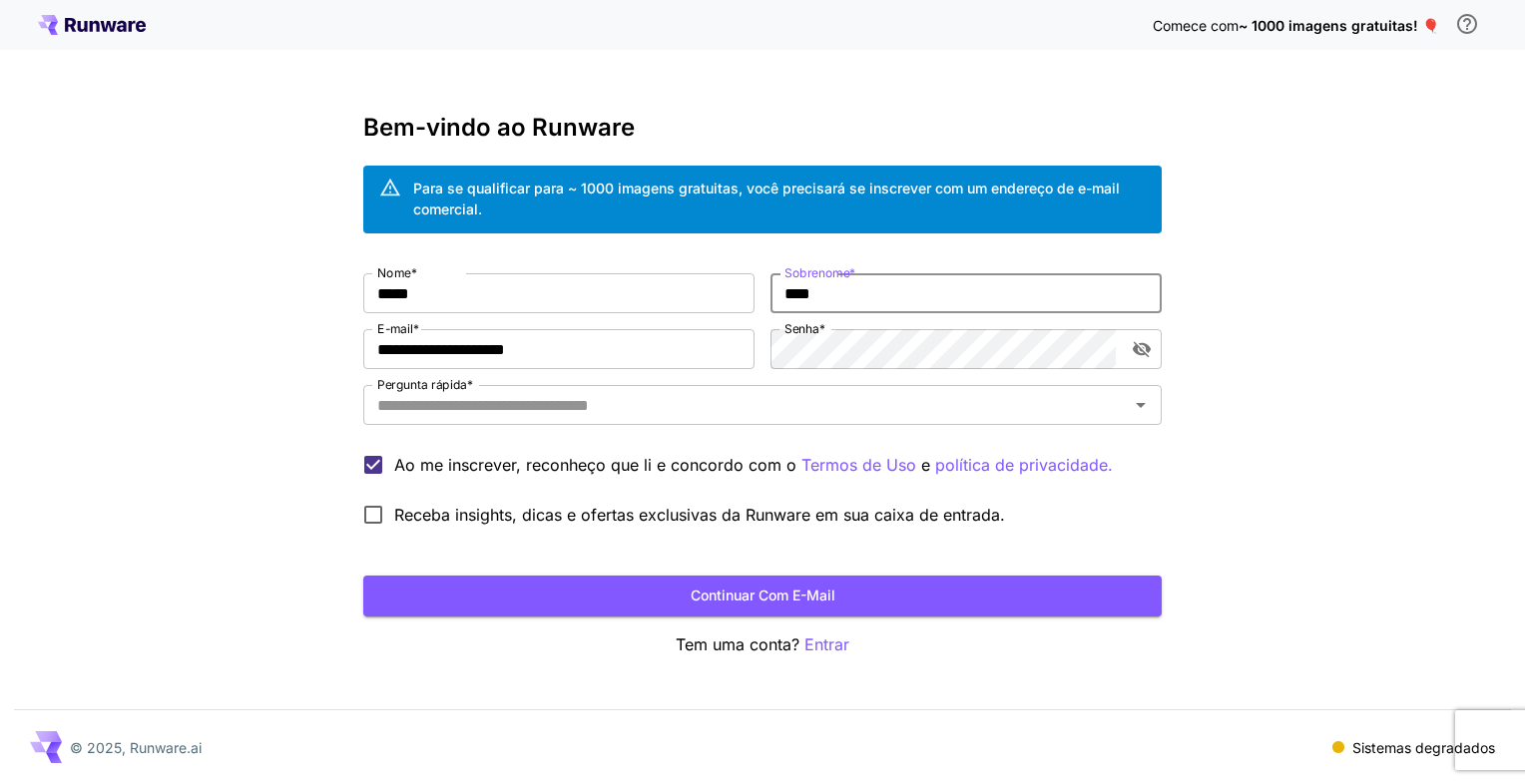 type on "****" 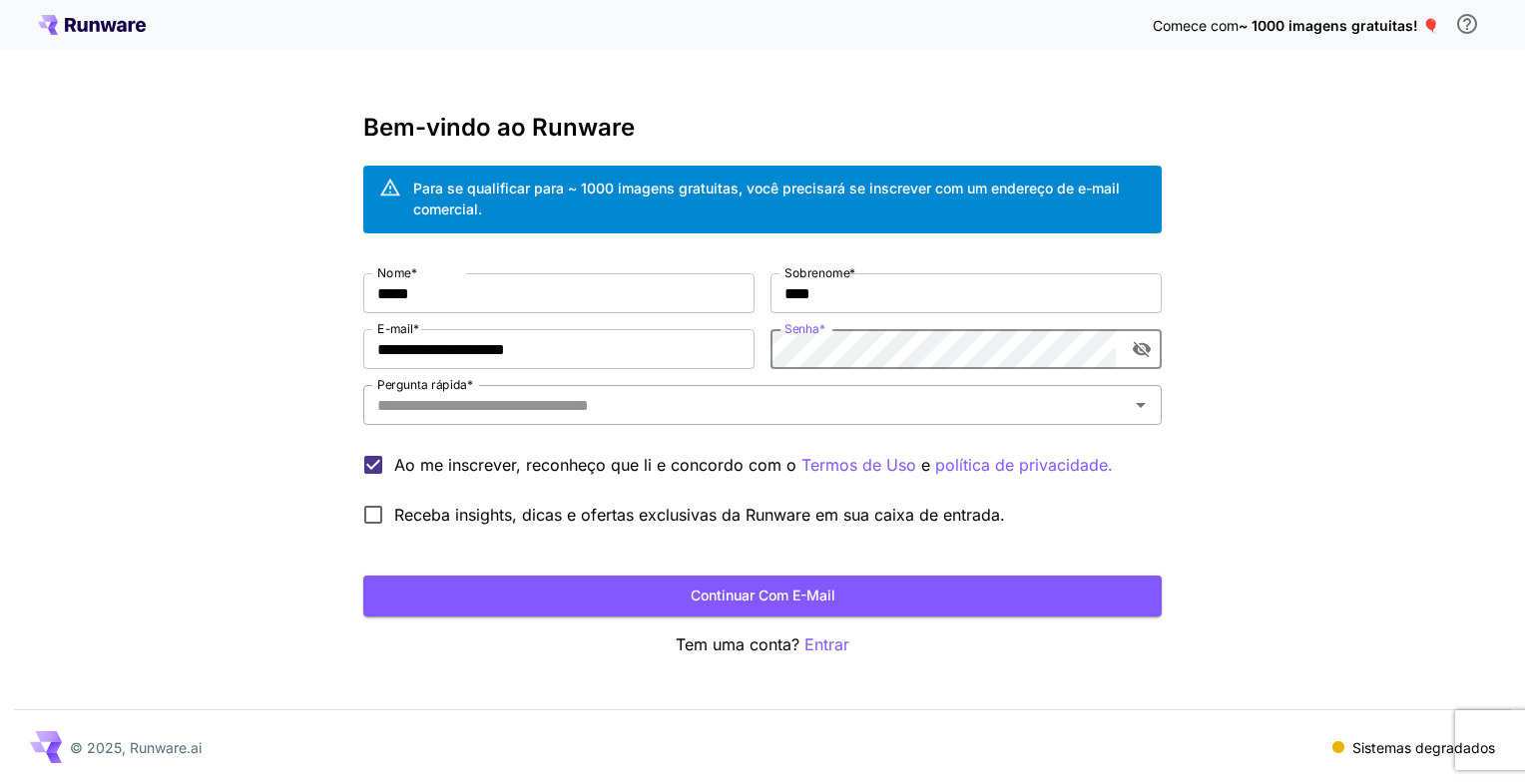 click on "Pergunta rápida  *" at bounding box center [746, 405] 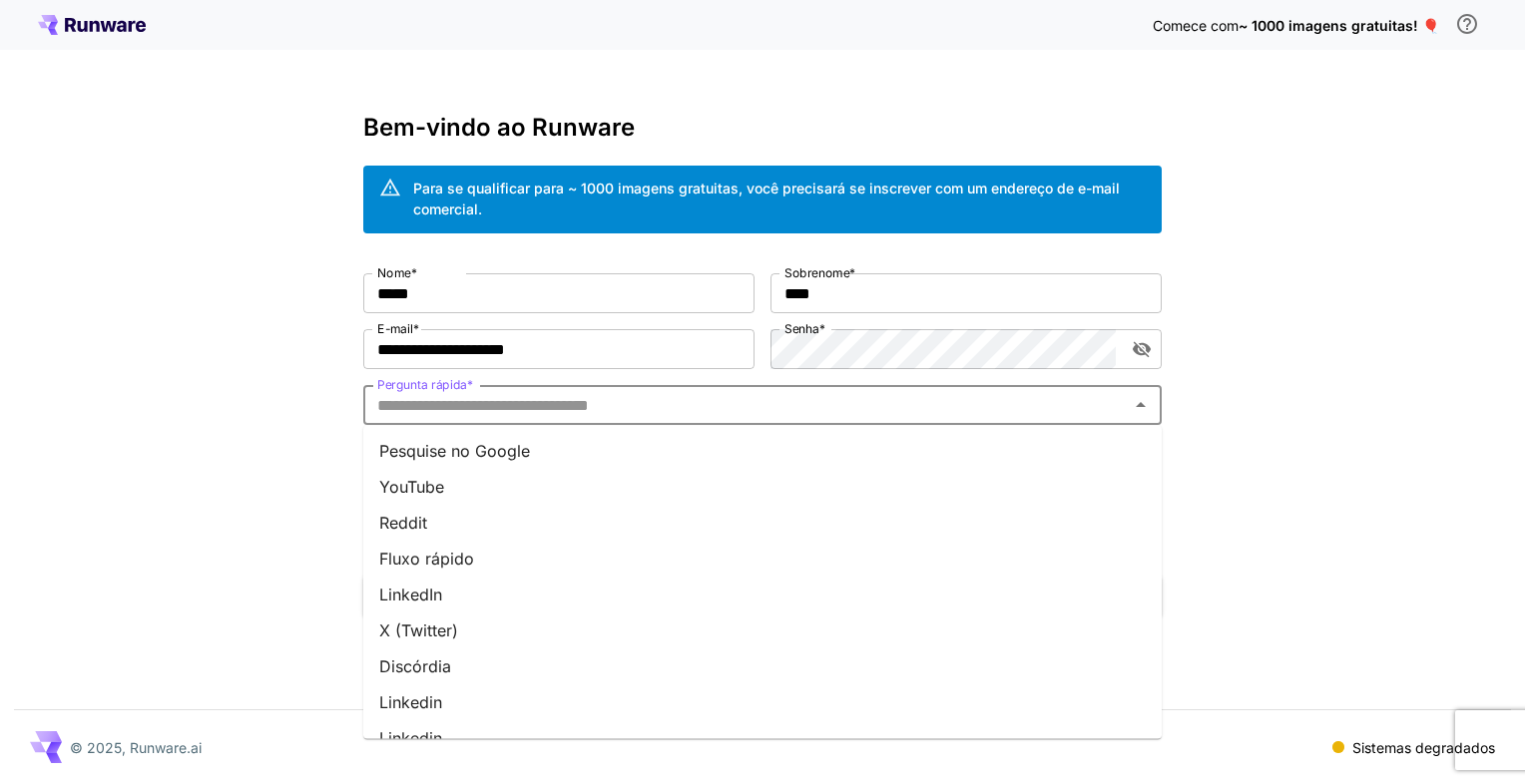 click on "Discórdia" at bounding box center [762, 666] 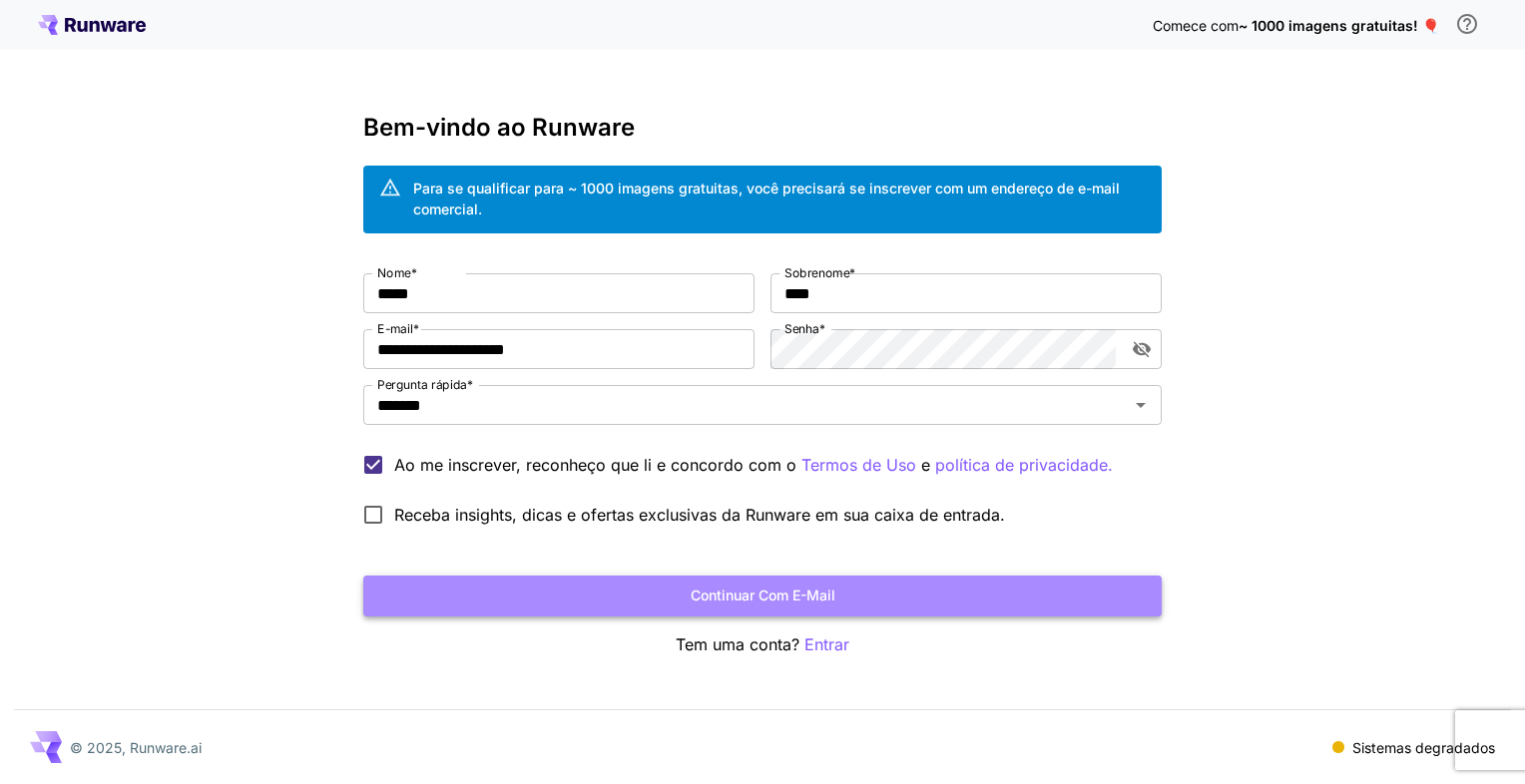click on "Continuar com e-mail" at bounding box center (762, 595) 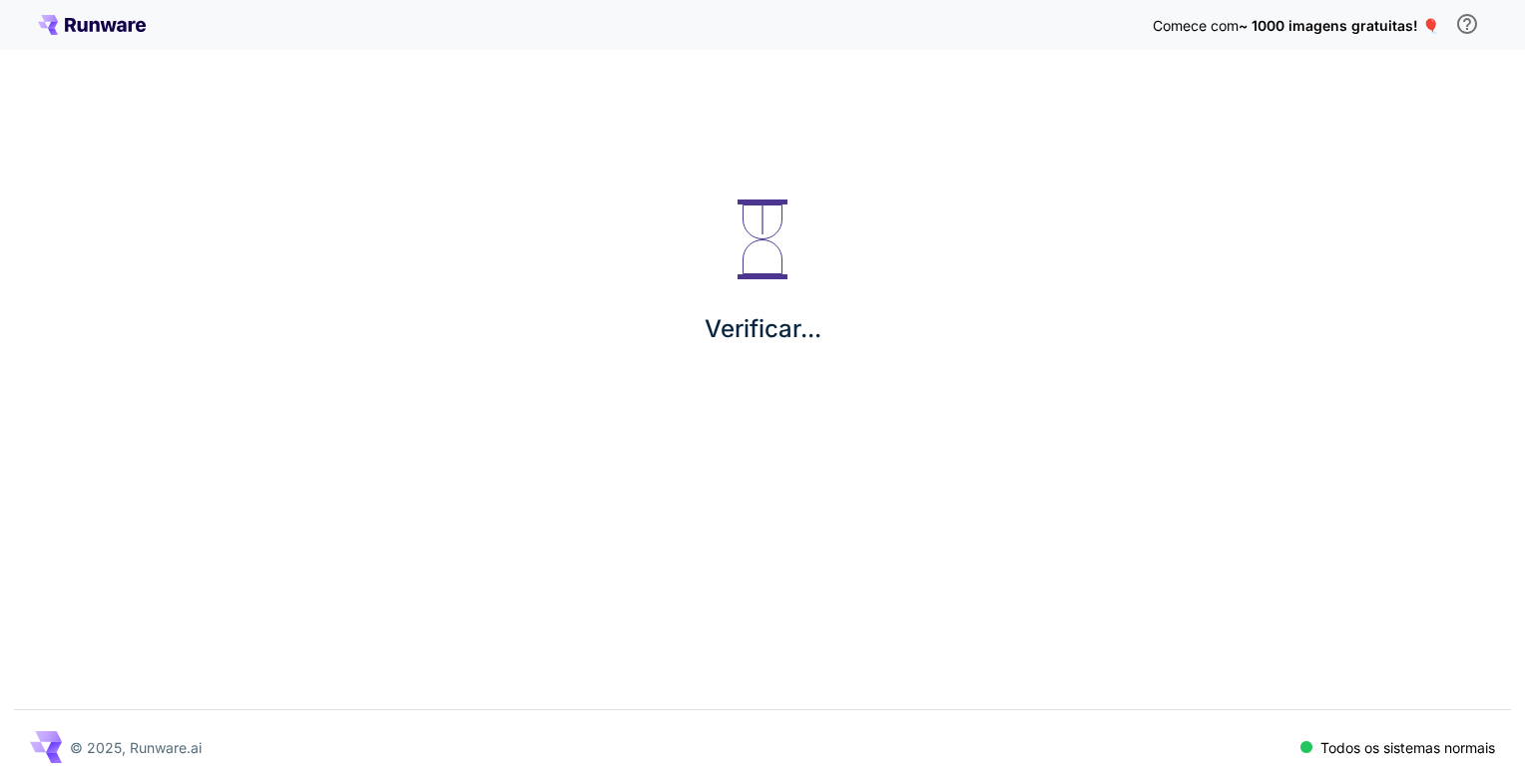 scroll, scrollTop: 0, scrollLeft: 0, axis: both 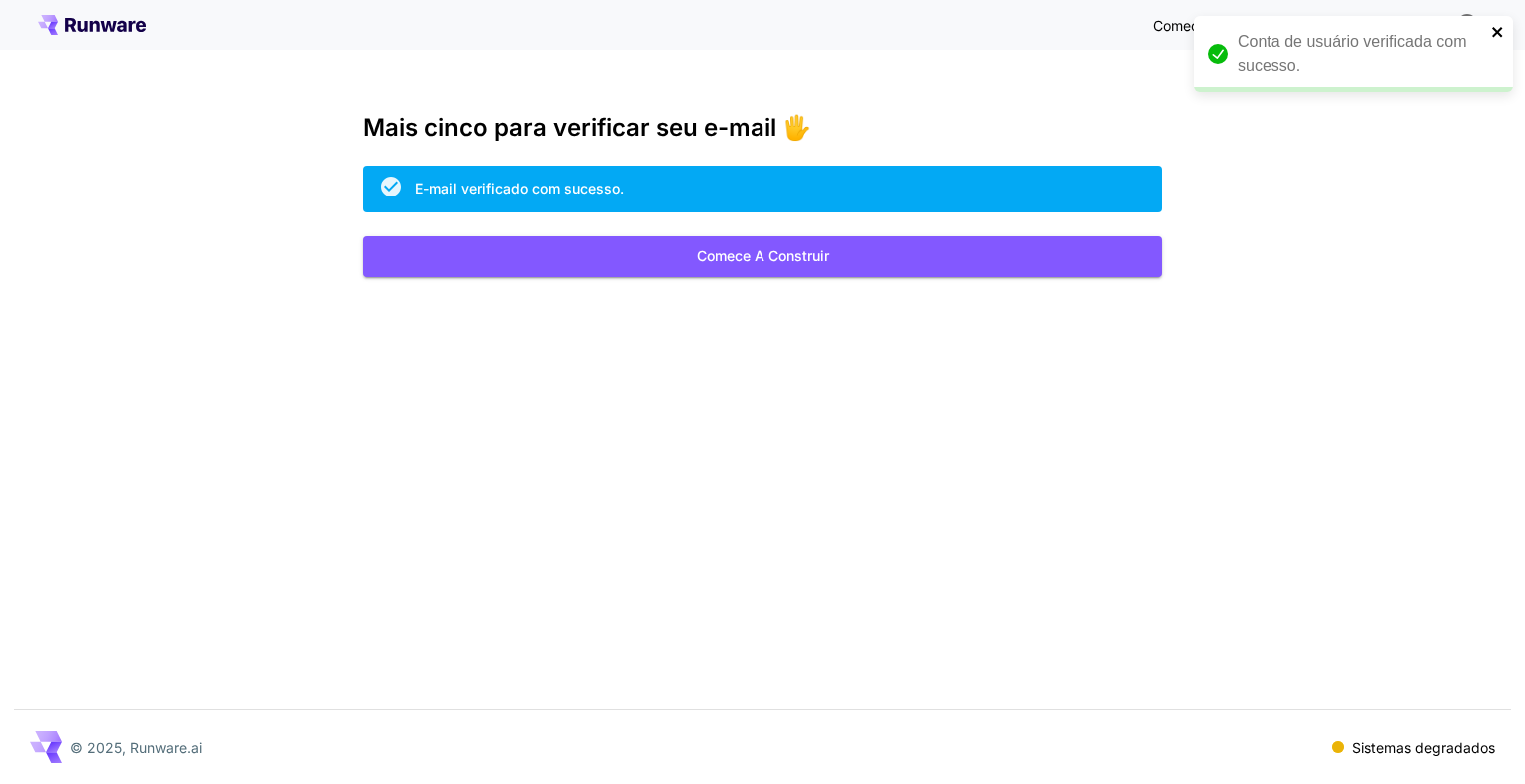 click 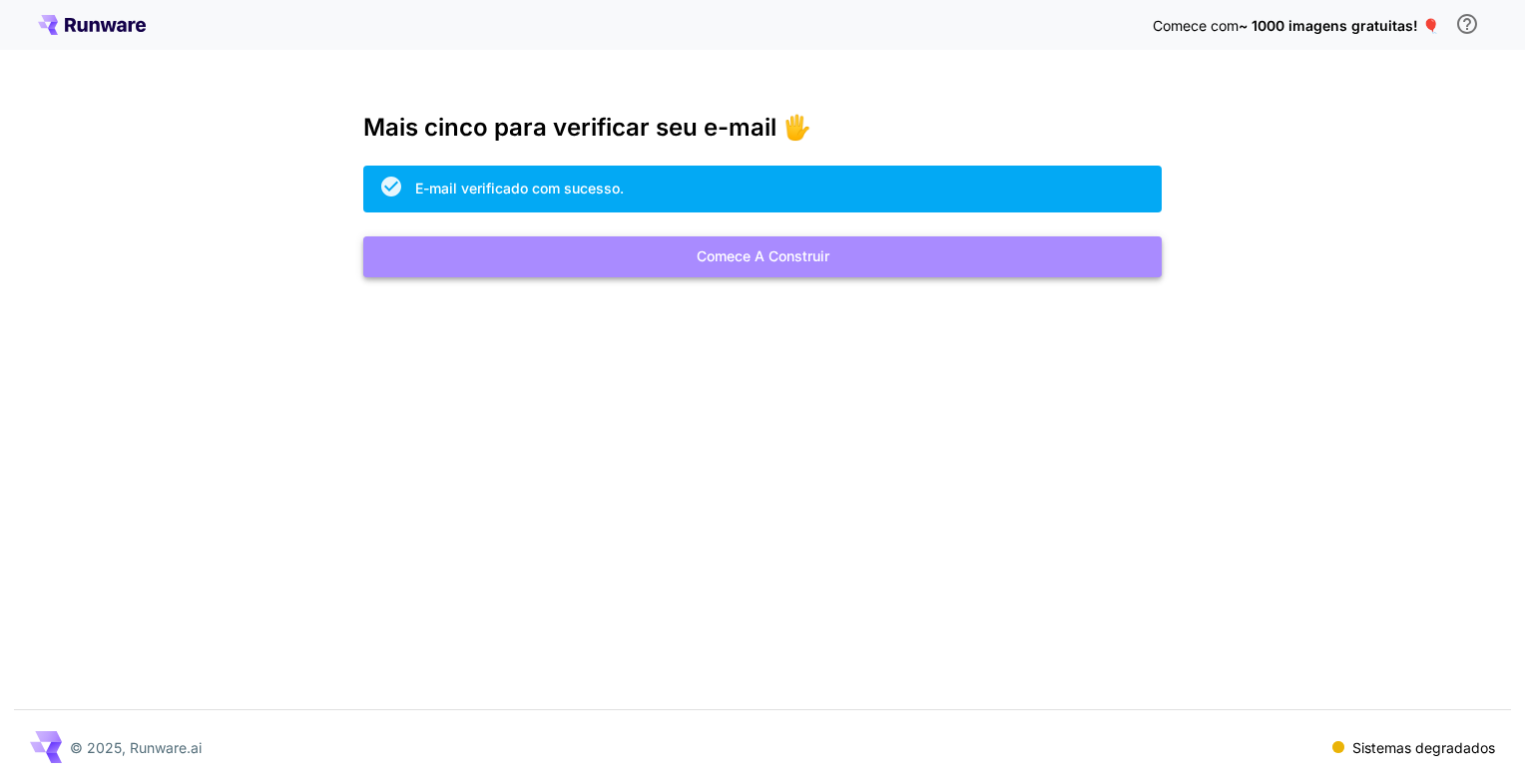 click on "Comece a construir" at bounding box center (762, 256) 